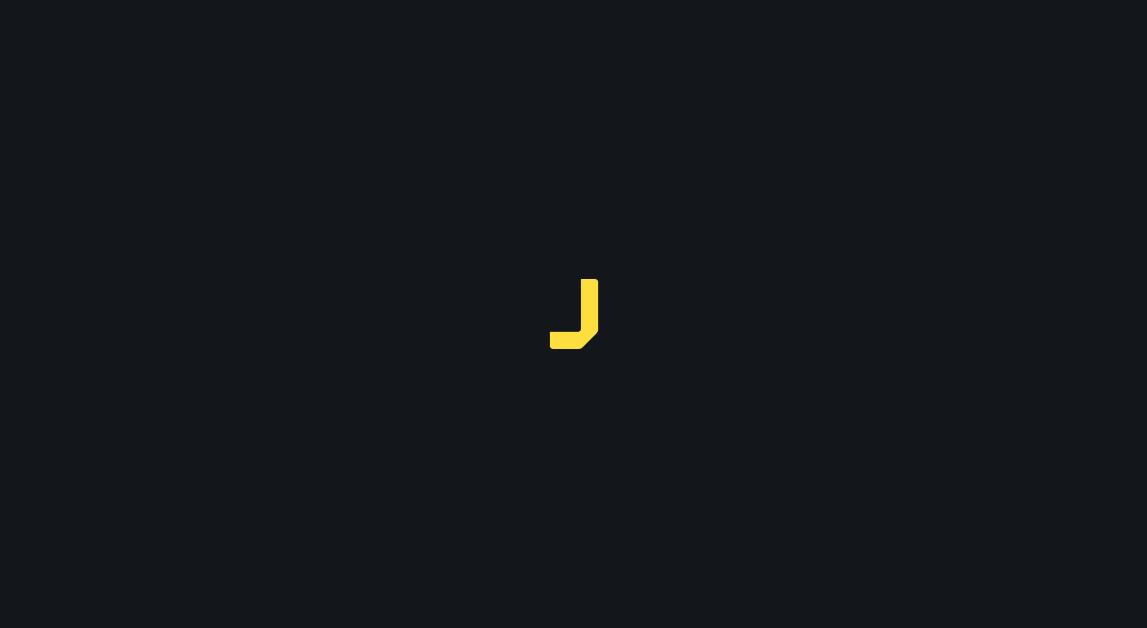scroll, scrollTop: 0, scrollLeft: 0, axis: both 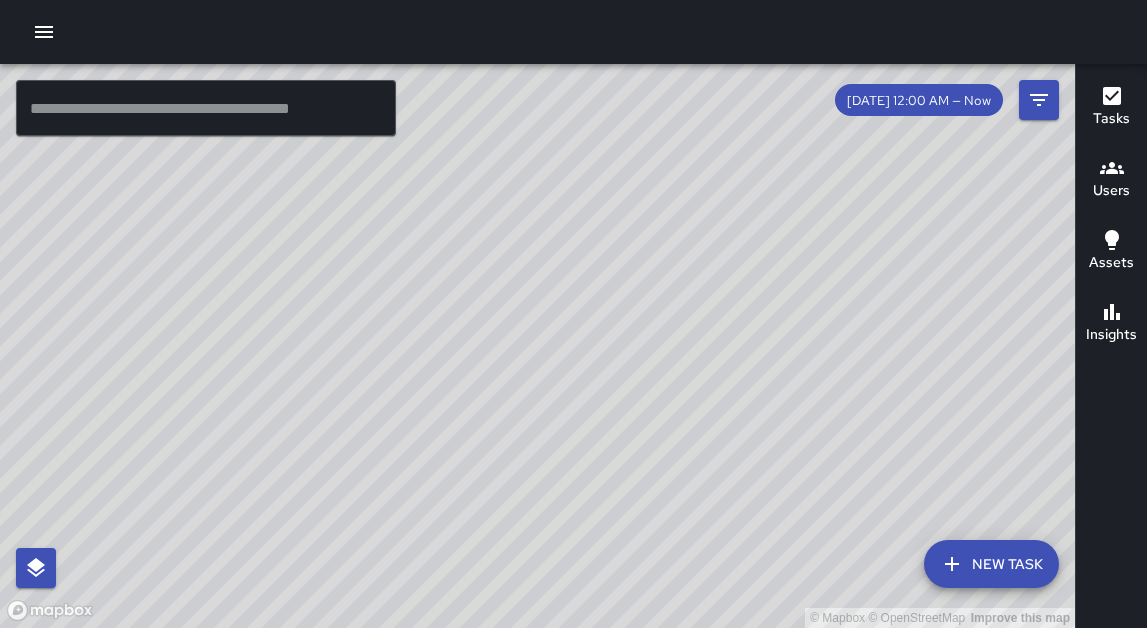 click at bounding box center [44, 32] 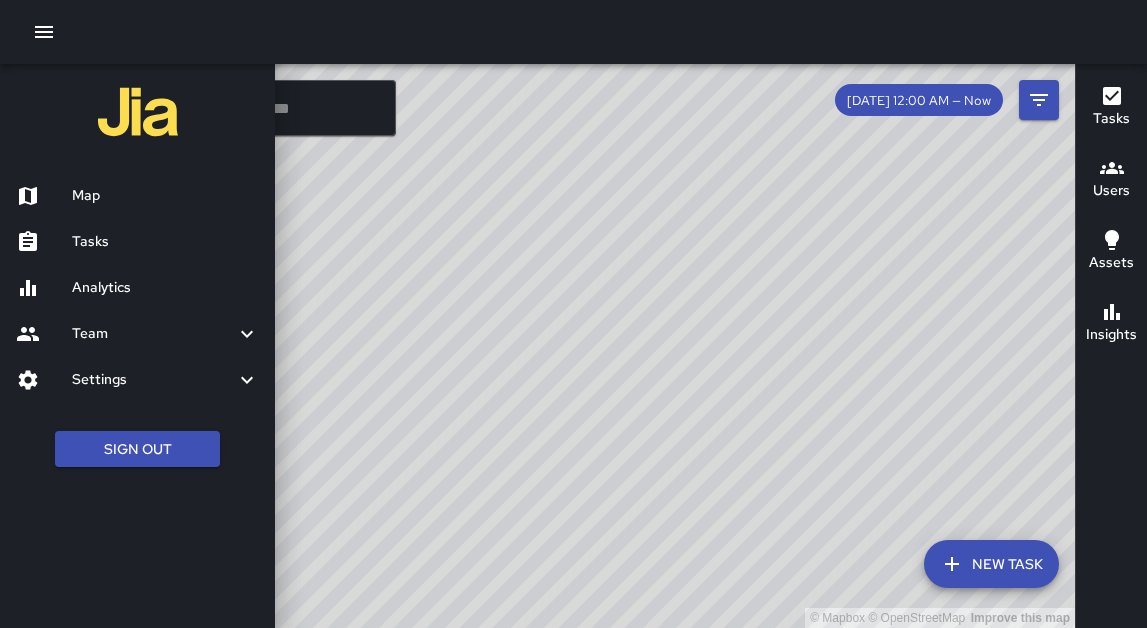 click on "Settings" at bounding box center (153, 380) 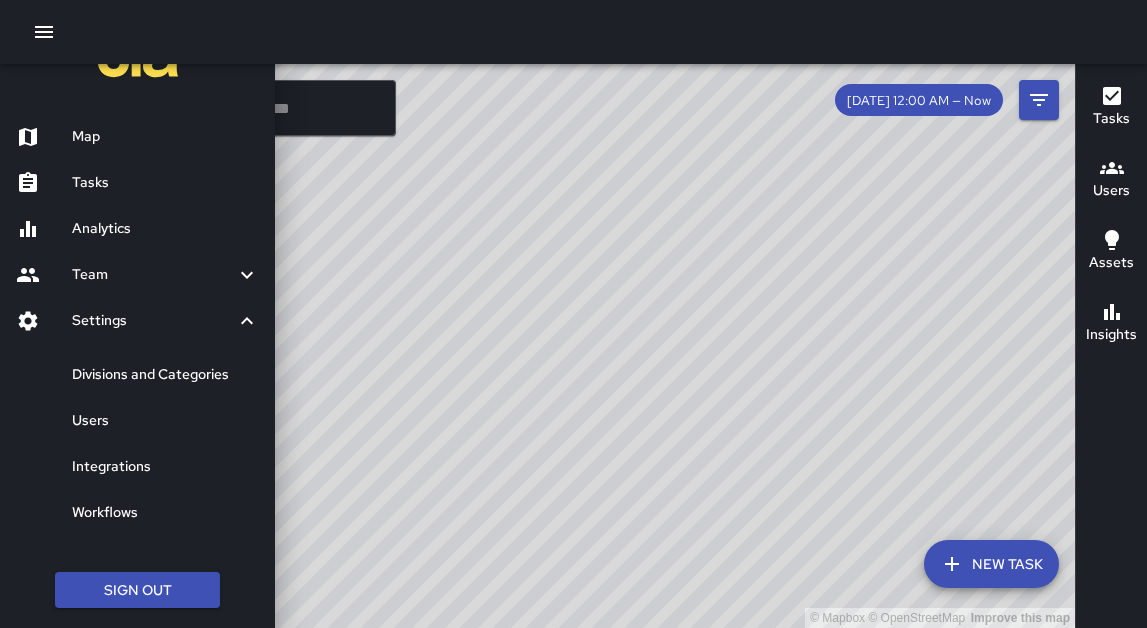 scroll, scrollTop: 59, scrollLeft: 0, axis: vertical 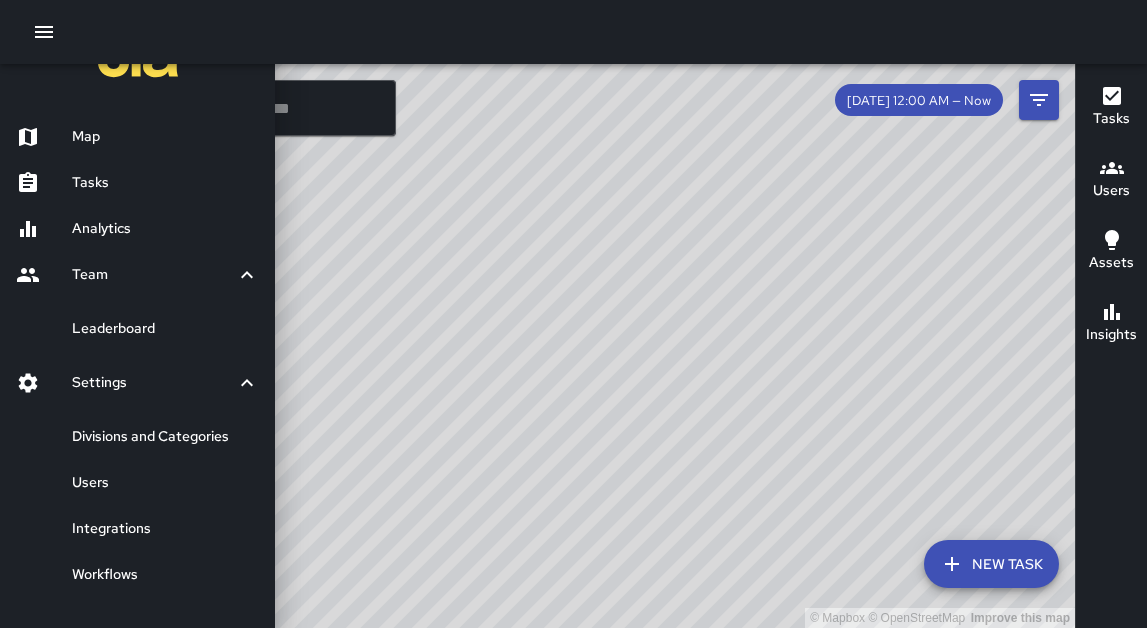 click on "Analytics" at bounding box center [137, 229] 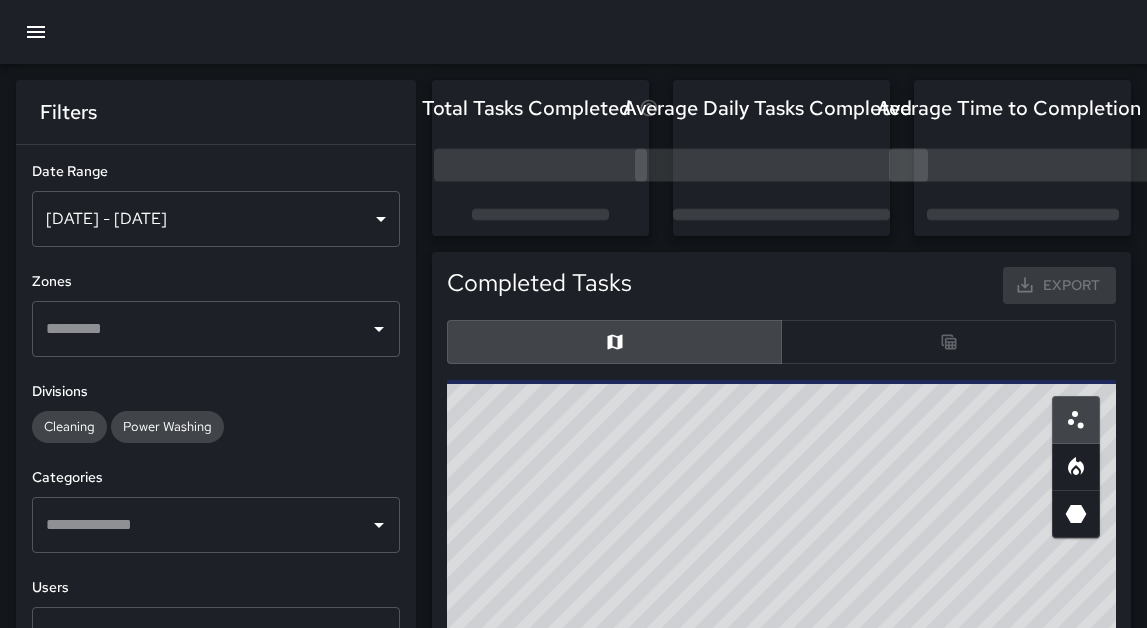 scroll, scrollTop: 1, scrollLeft: 1, axis: both 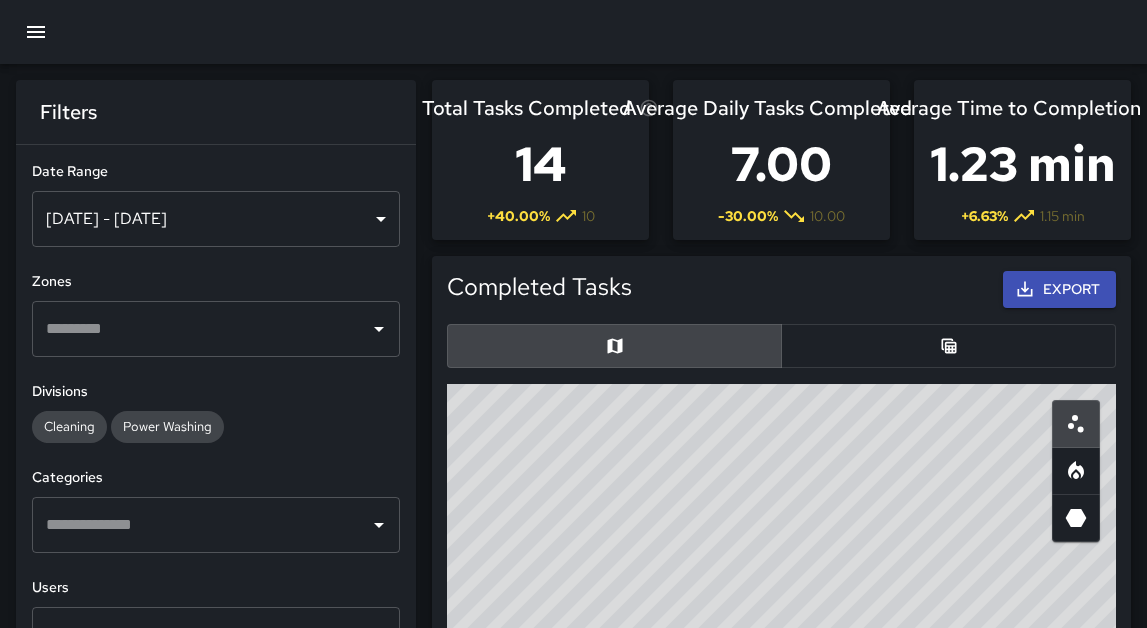 click on "[DATE] - [DATE]" at bounding box center (216, 219) 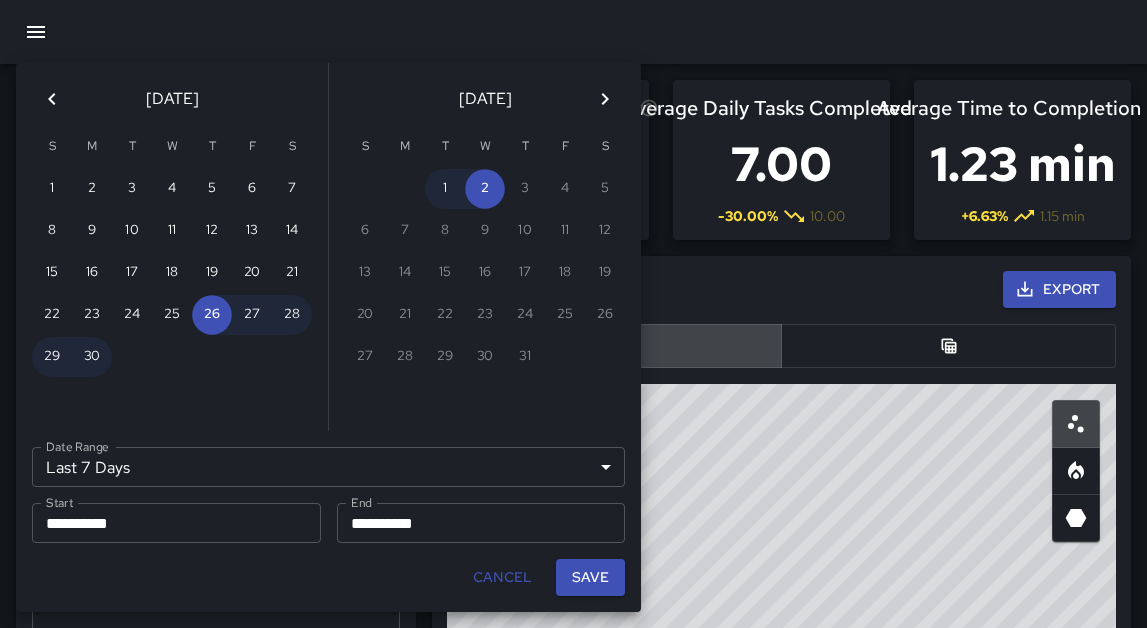 click on "Last 7 Days ****** Date Range" at bounding box center [328, 467] 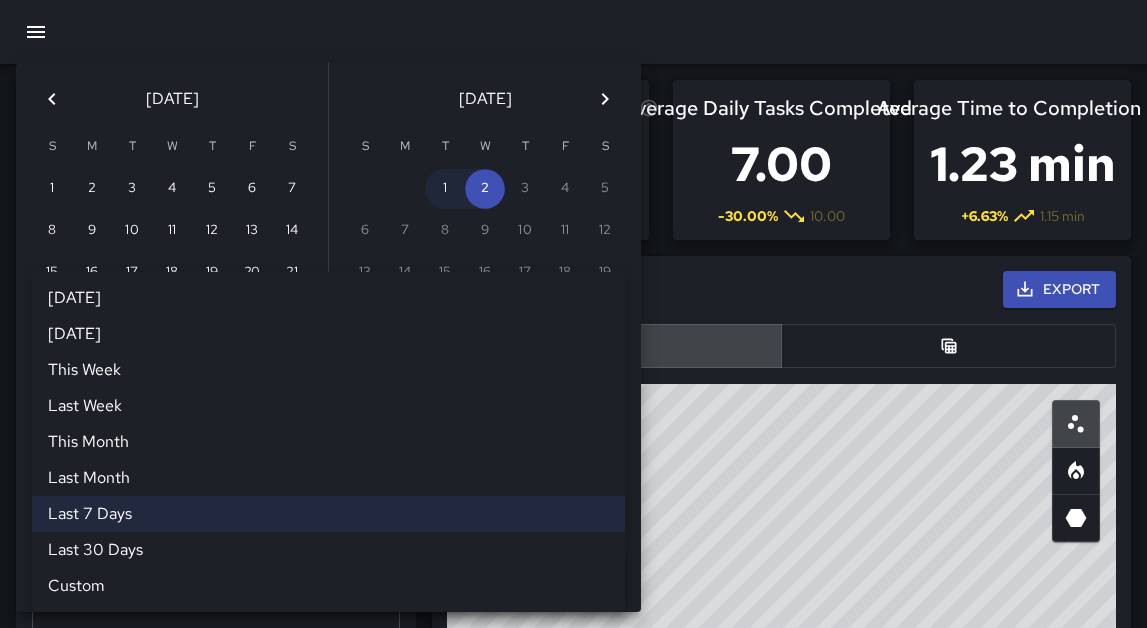 click on "Last Month" at bounding box center (328, 478) 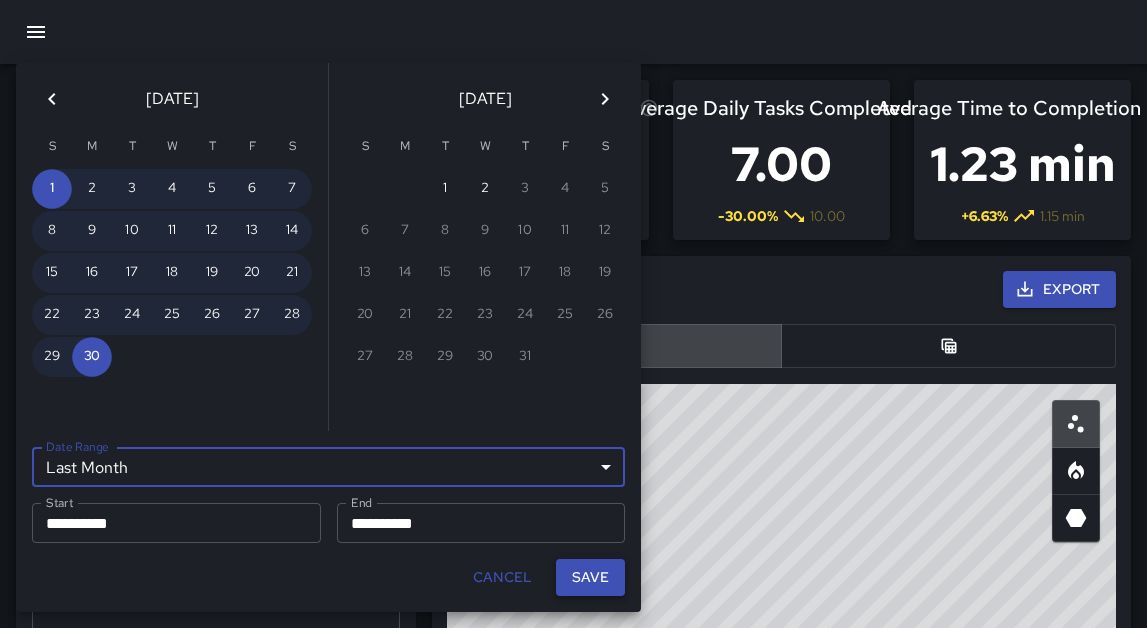click on "Save" at bounding box center [590, 577] 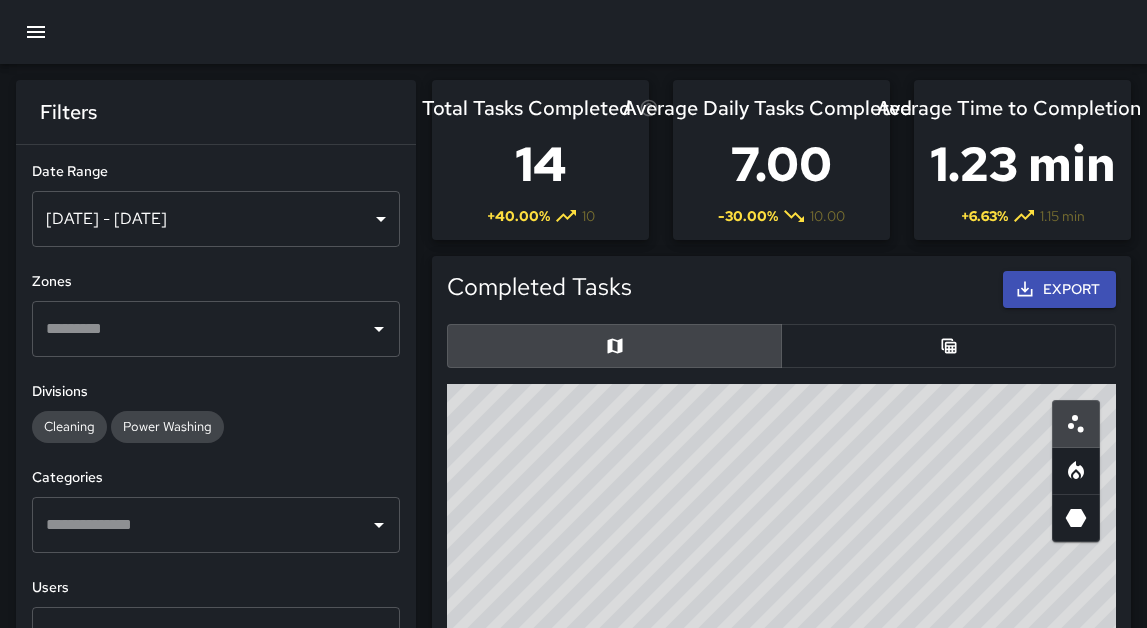 scroll, scrollTop: 31, scrollLeft: 0, axis: vertical 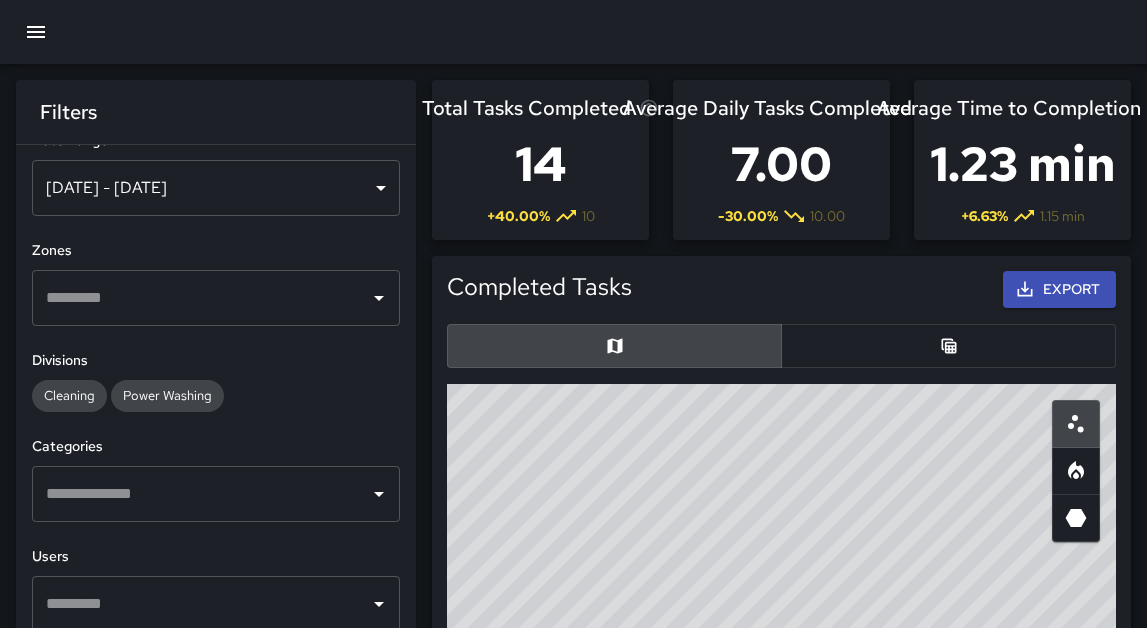drag, startPoint x: 820, startPoint y: 529, endPoint x: 693, endPoint y: 435, distance: 158.00316 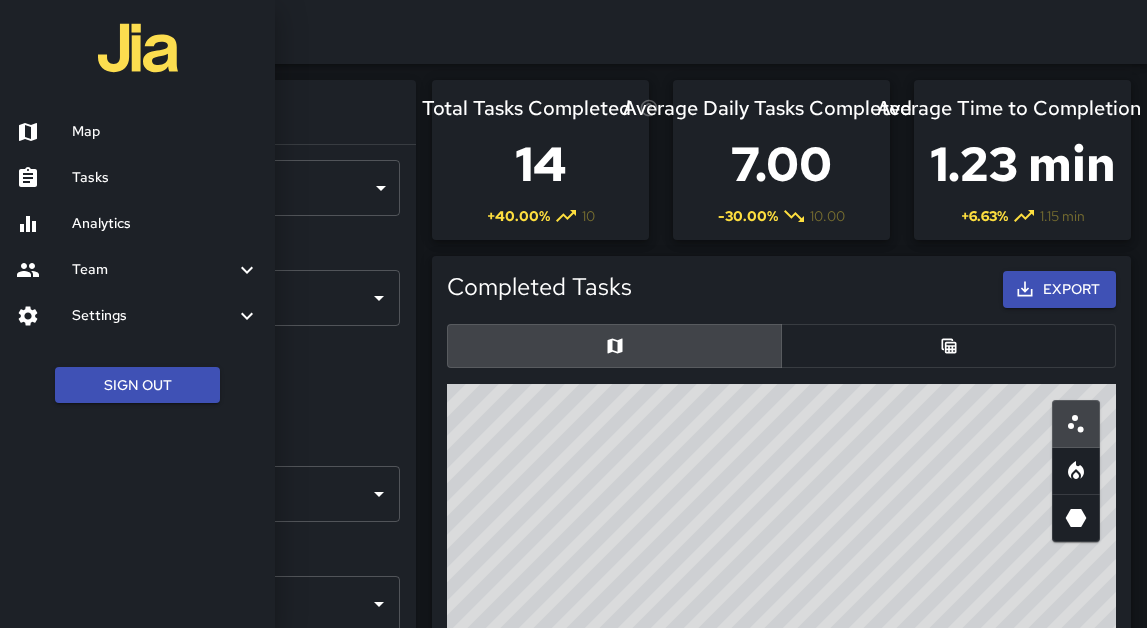 click on "Settings" at bounding box center [153, 316] 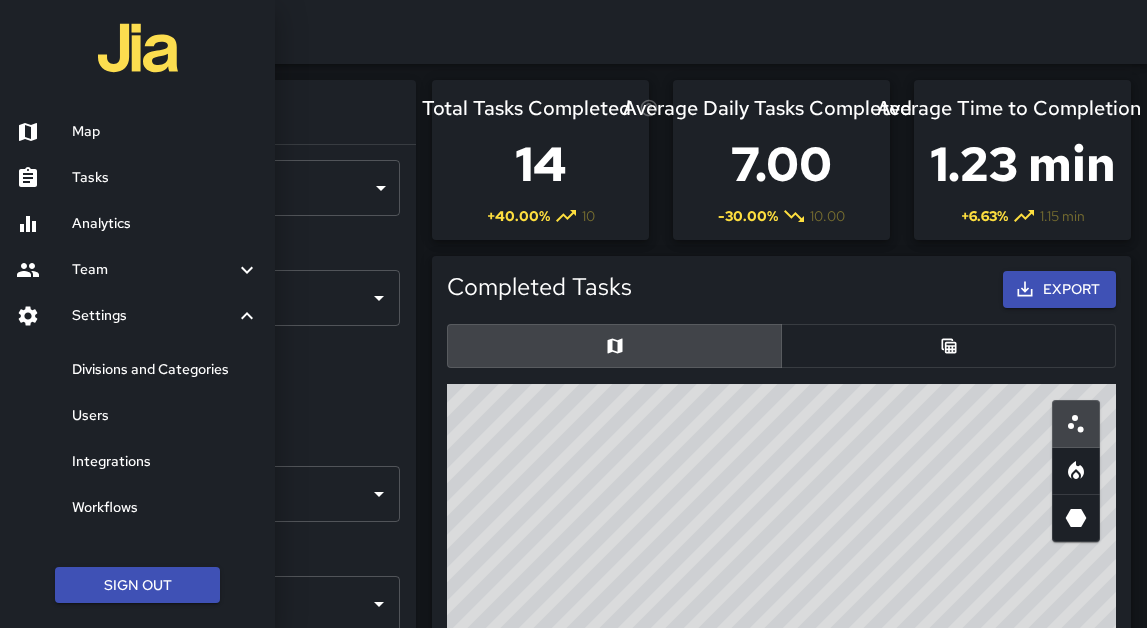 click on "Users" at bounding box center (165, 416) 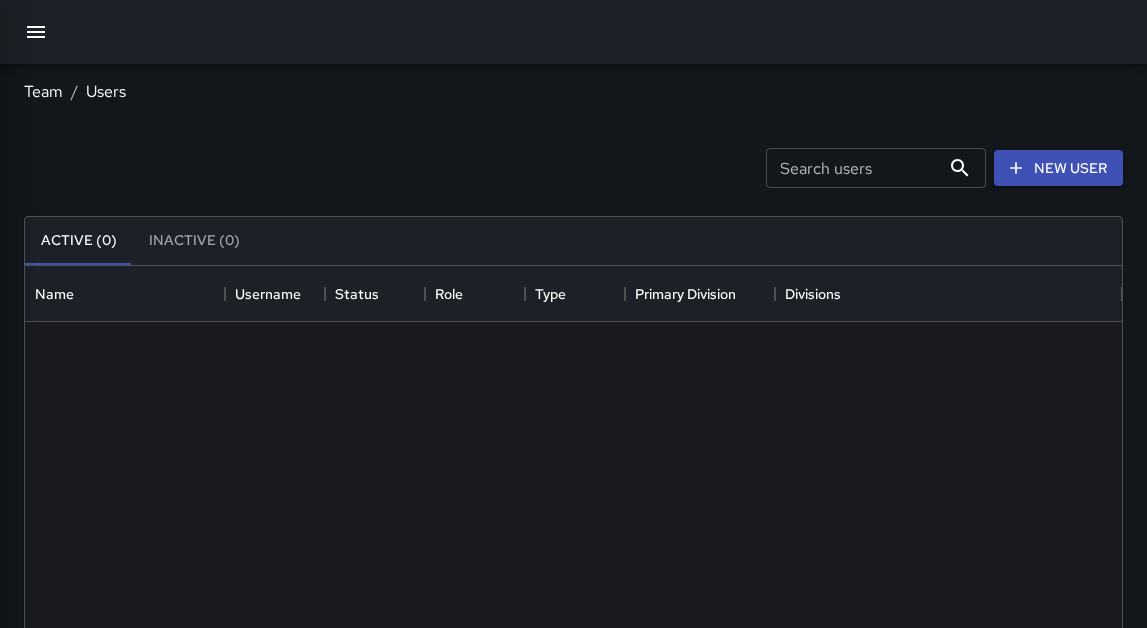 scroll, scrollTop: 1, scrollLeft: 1, axis: both 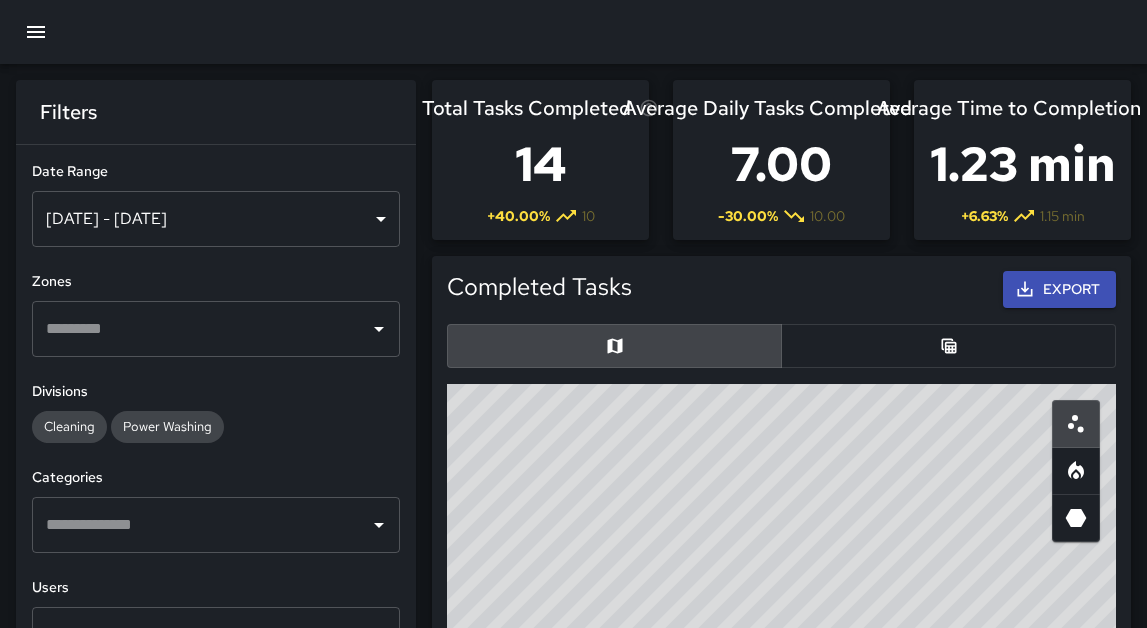 click on "[DATE] - [DATE]" at bounding box center (216, 219) 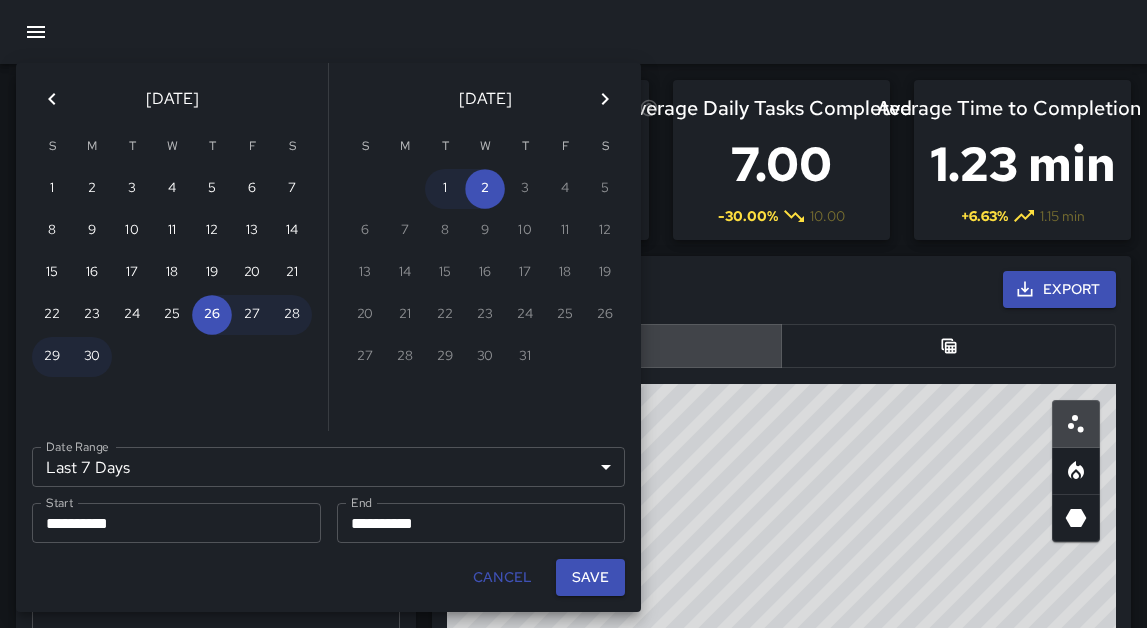 click on "Last 7 Days ****** Date Range" at bounding box center (328, 467) 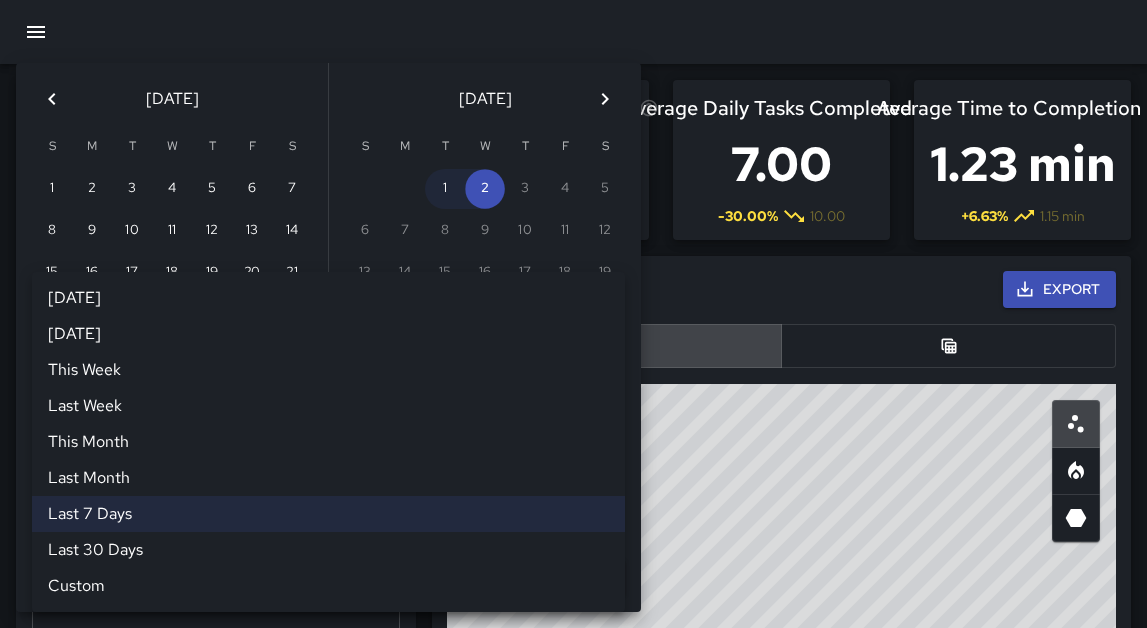 click on "Last Month" at bounding box center (328, 478) 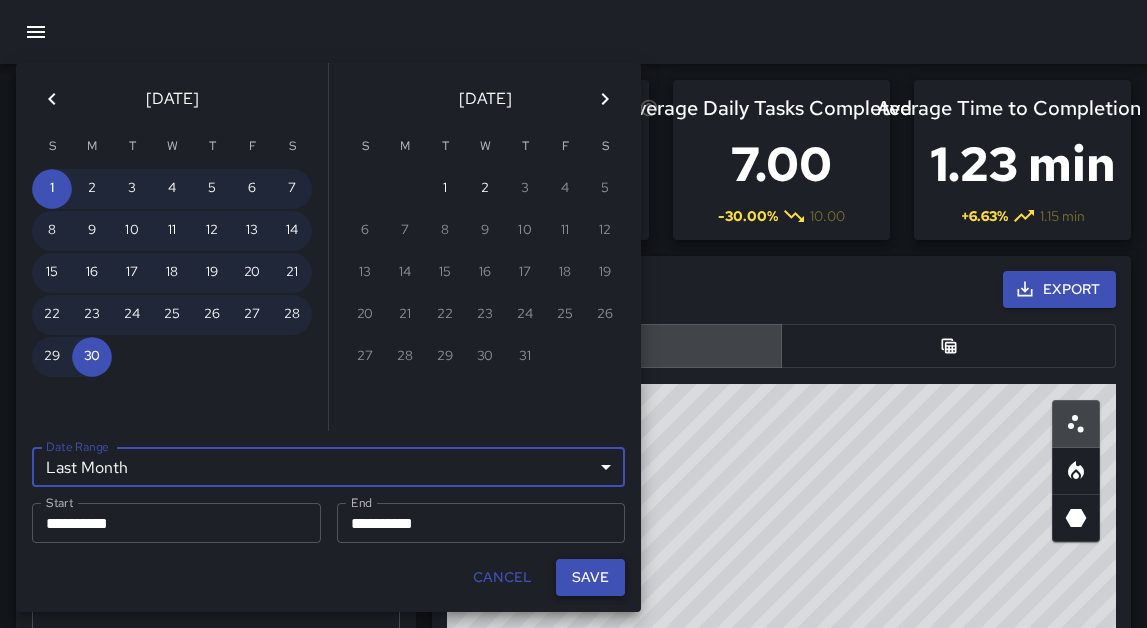 click on "Save" at bounding box center [590, 577] 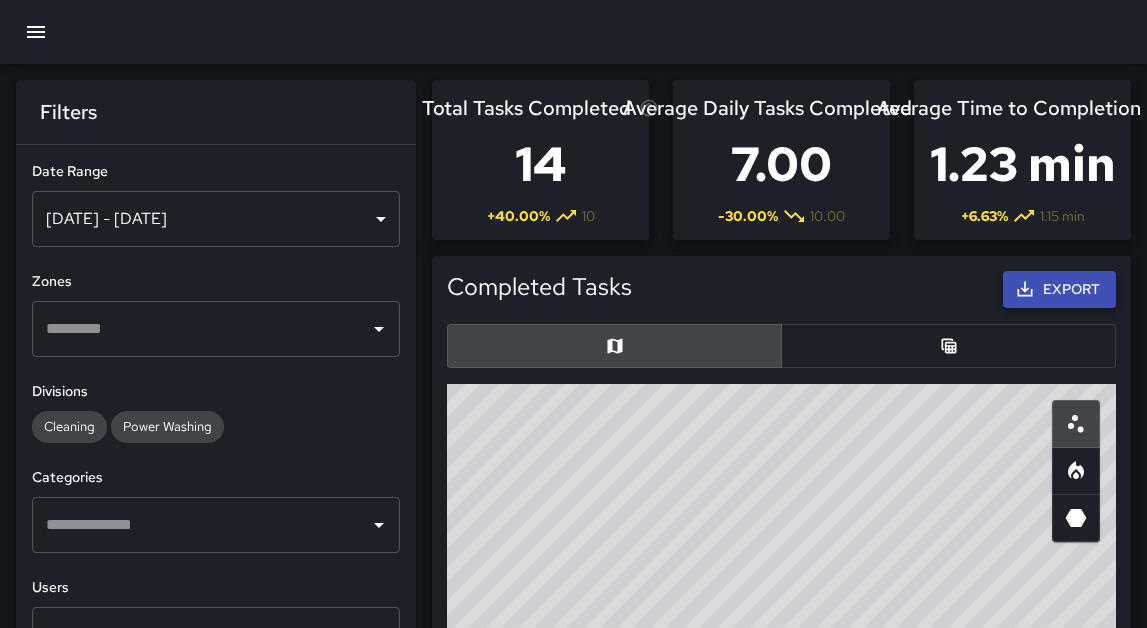 click on "Export" at bounding box center [1059, 289] 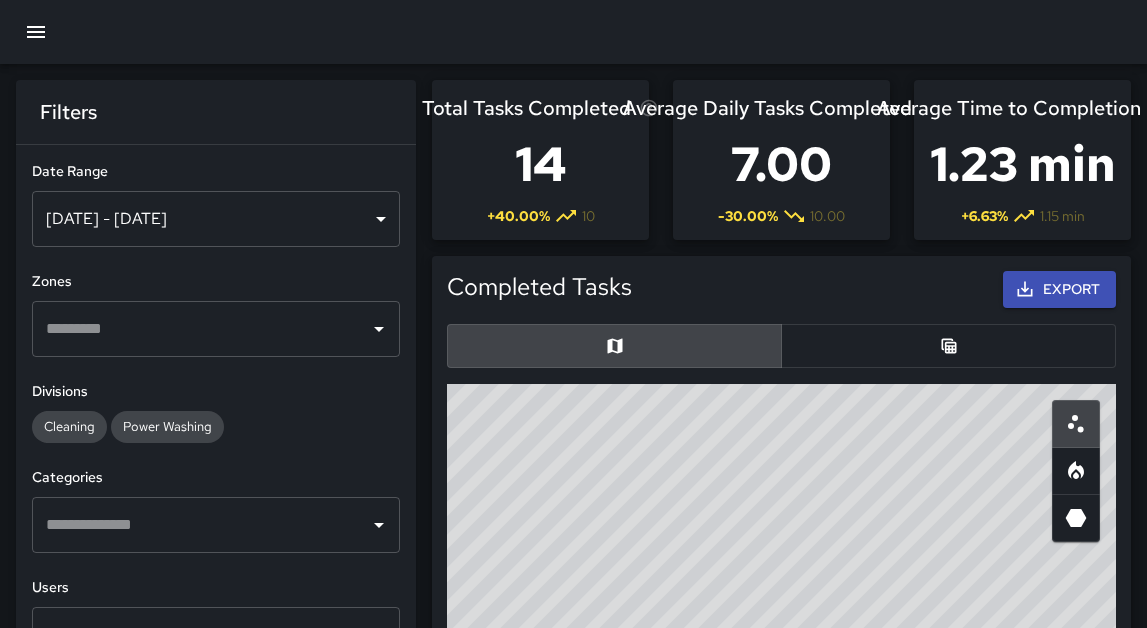 click on "[DATE] - [DATE]" at bounding box center (216, 219) 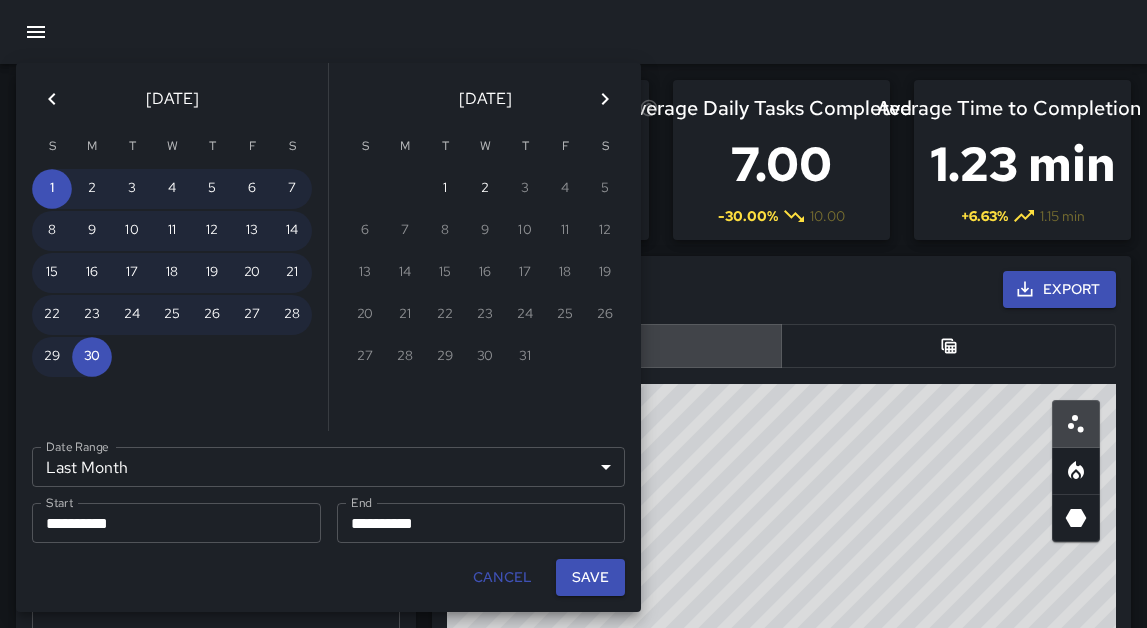 click on "**********" at bounding box center (328, 467) 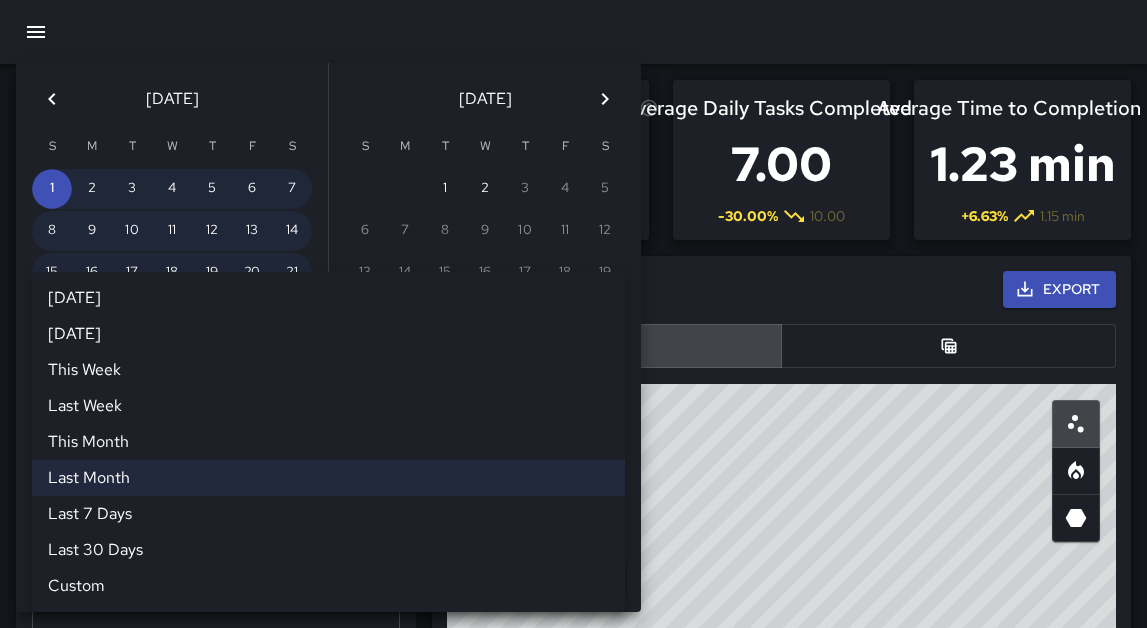 click on "Custom" at bounding box center (328, 586) 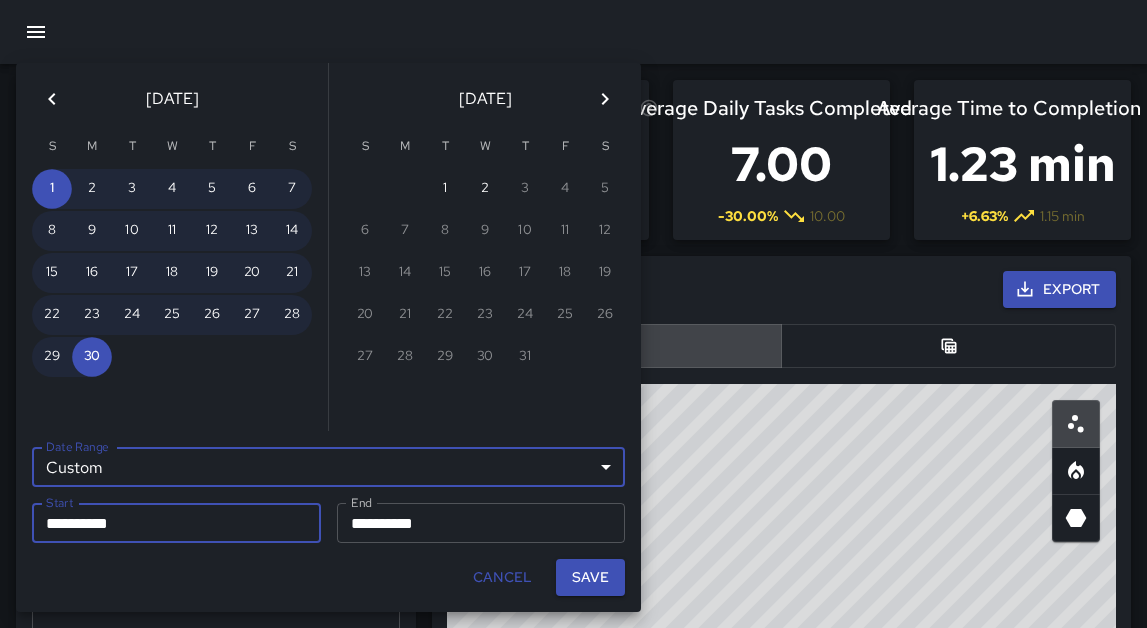 click 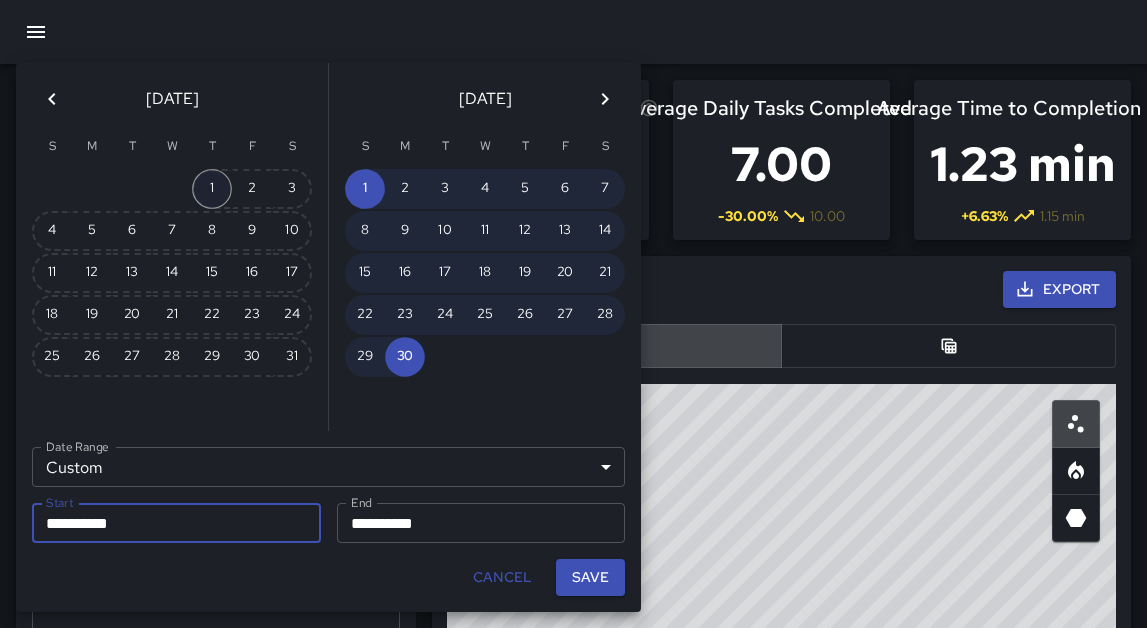 click on "1" at bounding box center [212, 189] 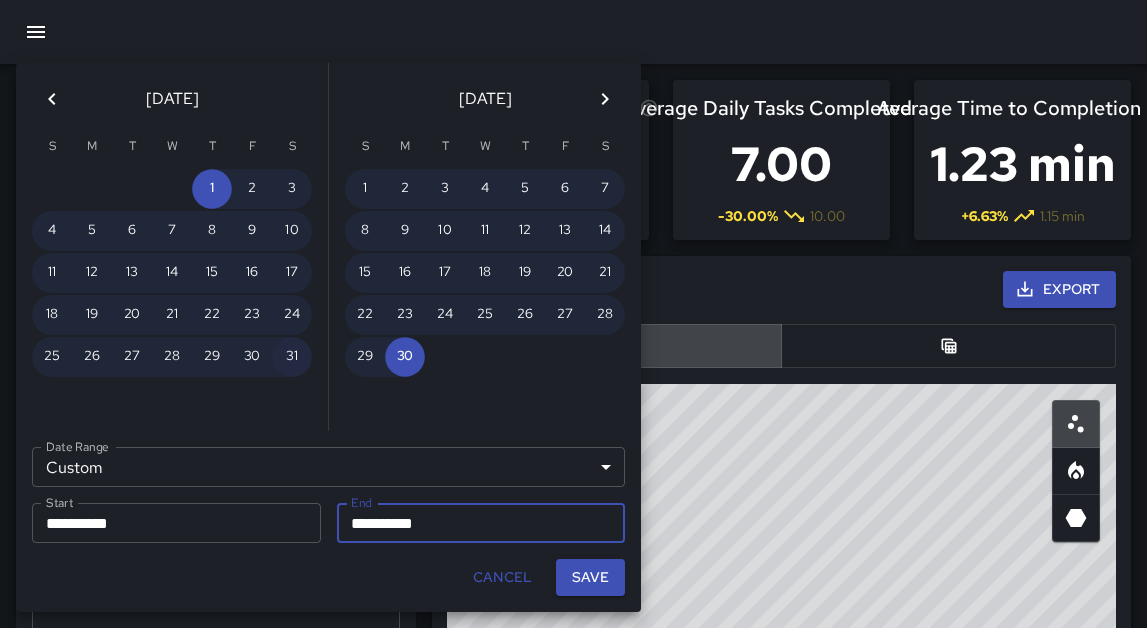 click on "31" at bounding box center (292, 357) 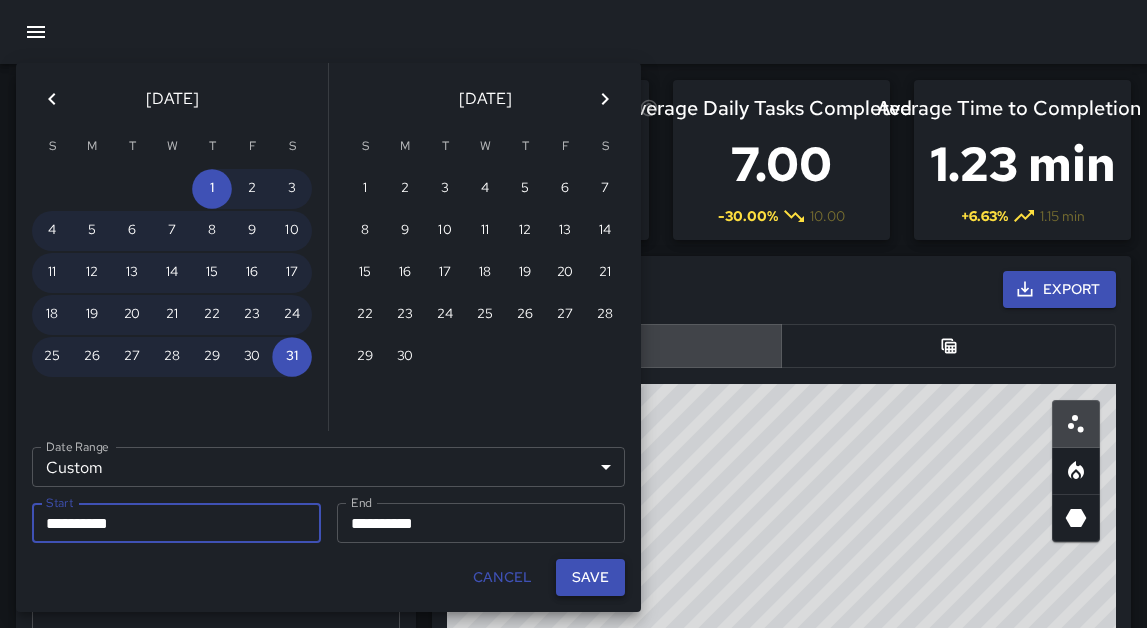 click on "Save" at bounding box center [590, 577] 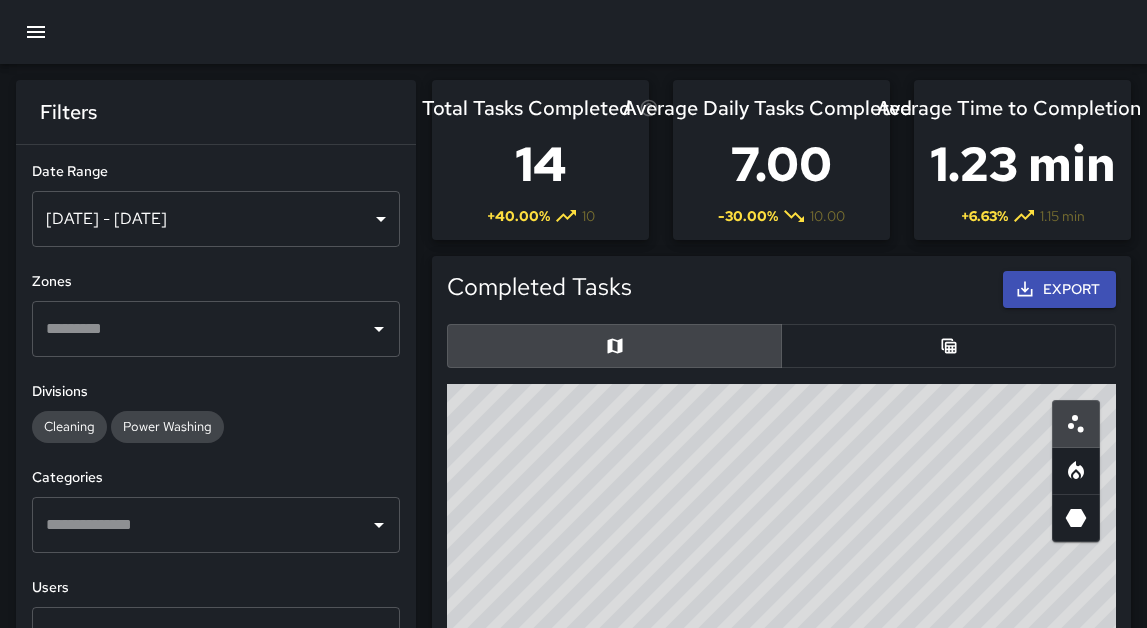 scroll, scrollTop: 31, scrollLeft: 0, axis: vertical 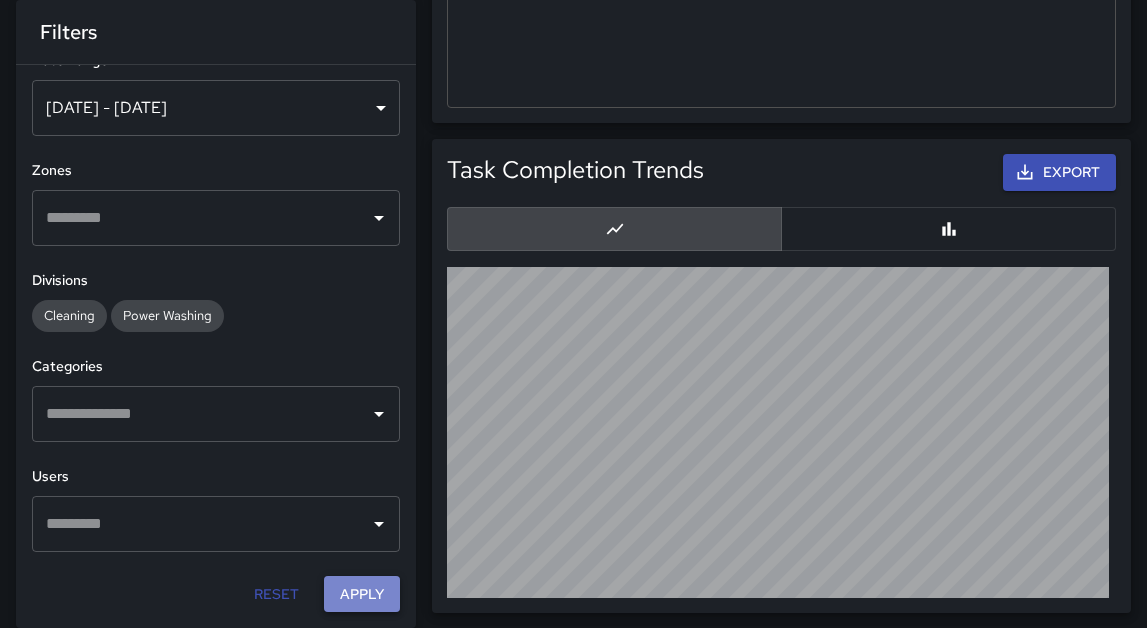click on "Apply" at bounding box center (362, 594) 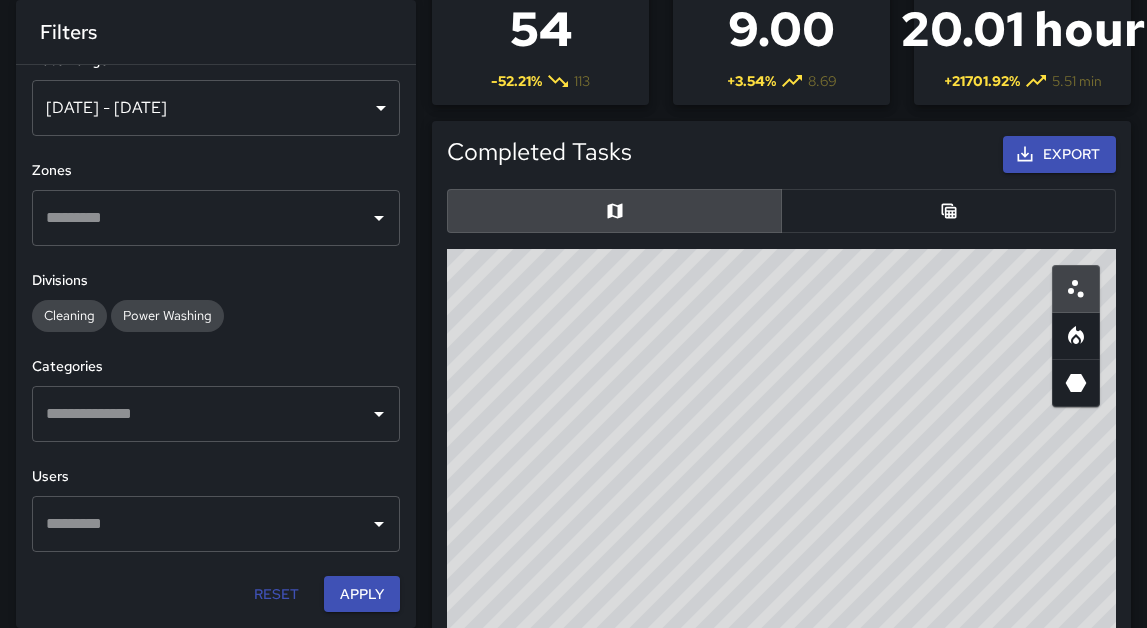 scroll, scrollTop: 0, scrollLeft: 0, axis: both 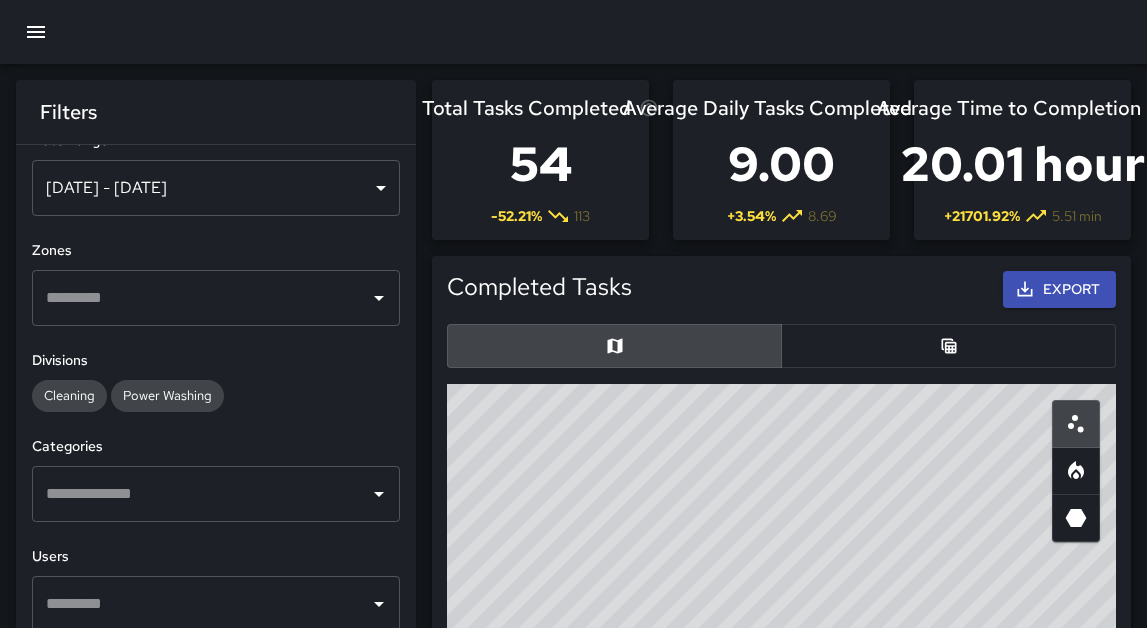 click on "[DATE] - [DATE]" at bounding box center [216, 188] 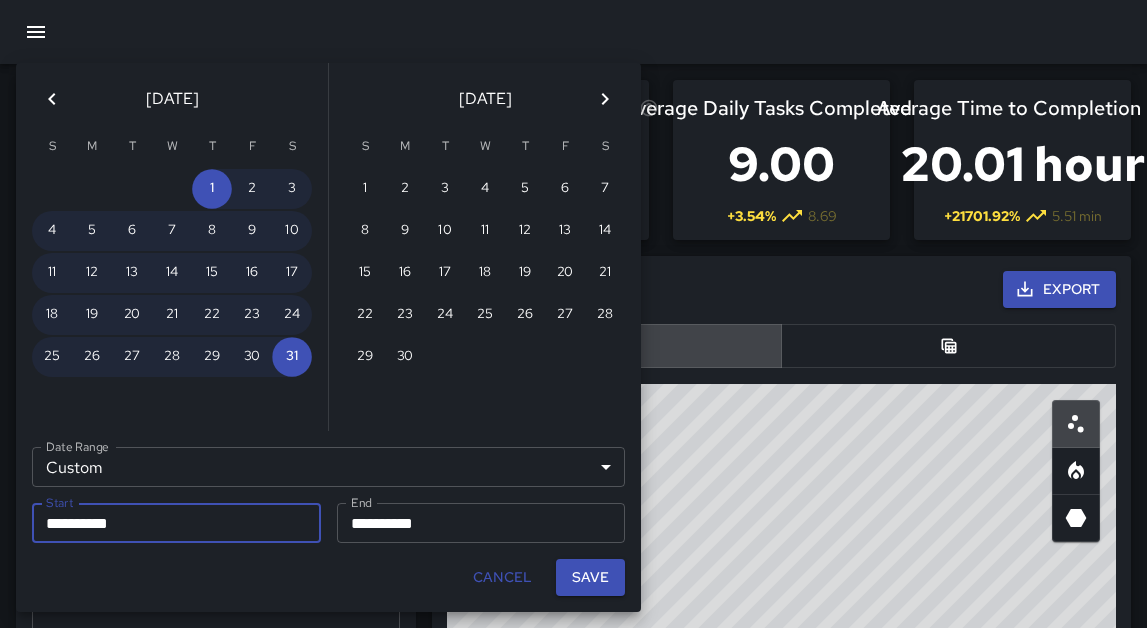 click on "Custom ****** Date Range" at bounding box center (328, 467) 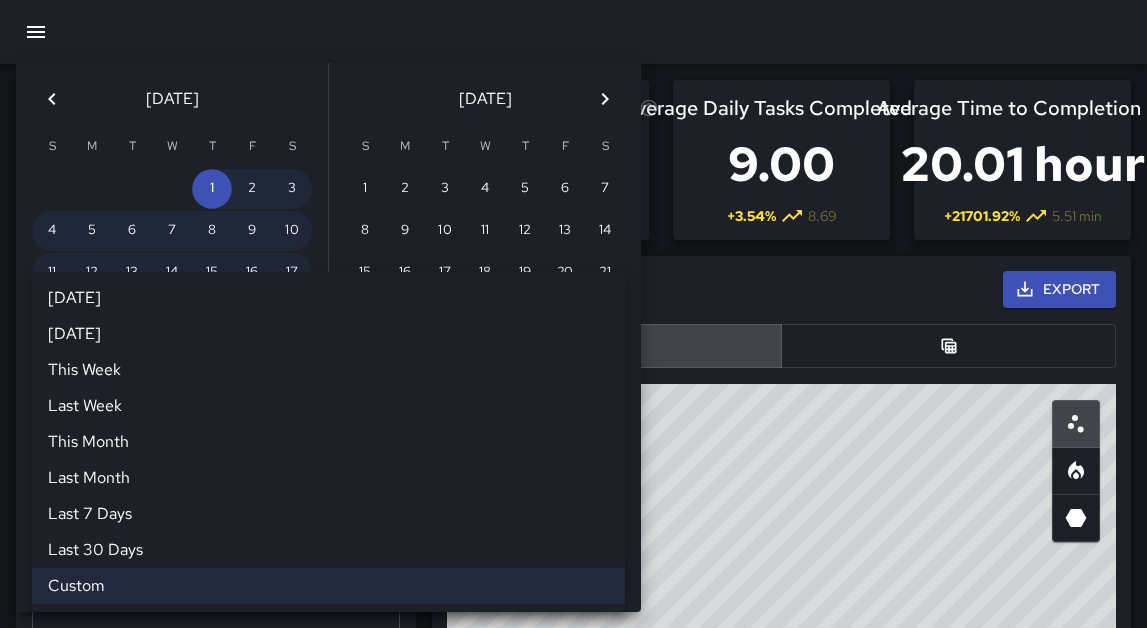 click on "Last Month" at bounding box center (328, 478) 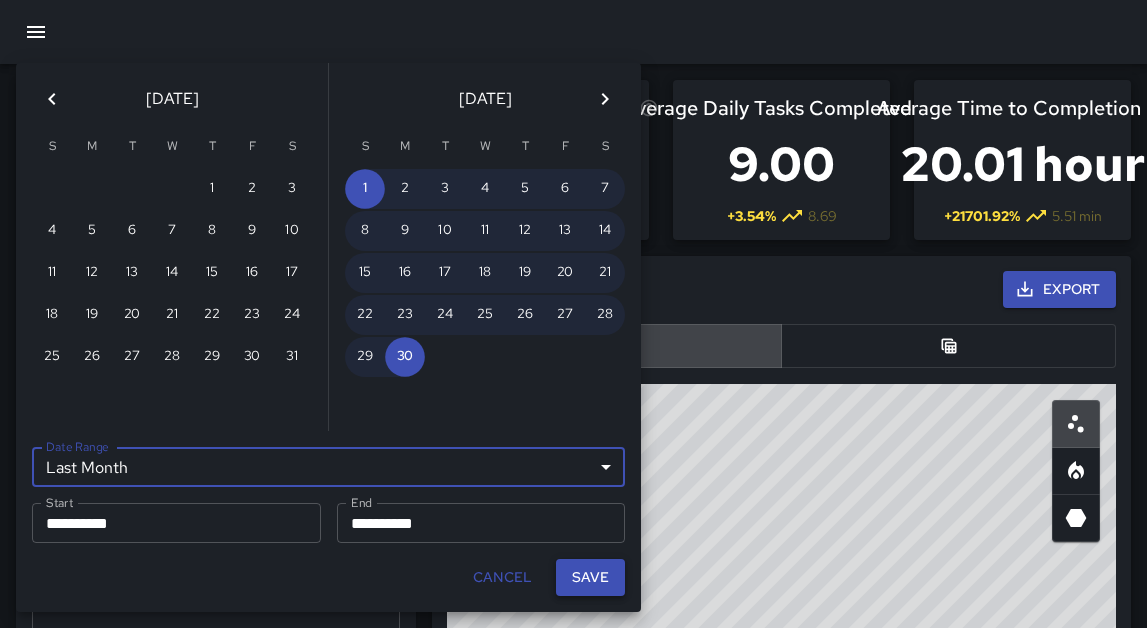 click on "Save" at bounding box center (590, 577) 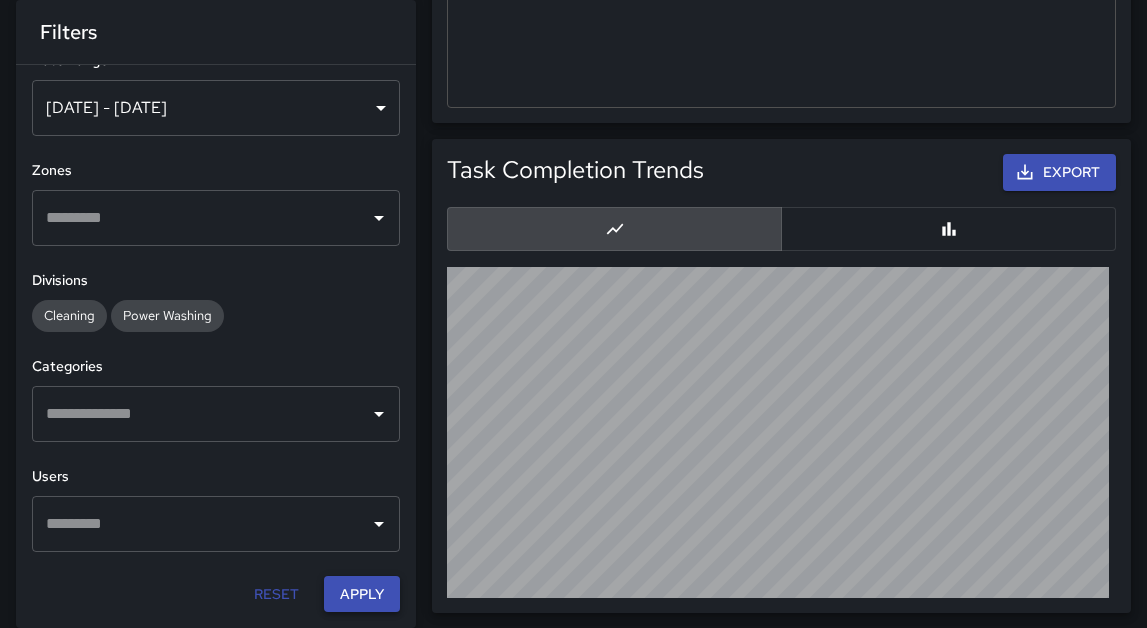 click on "Apply" at bounding box center (362, 594) 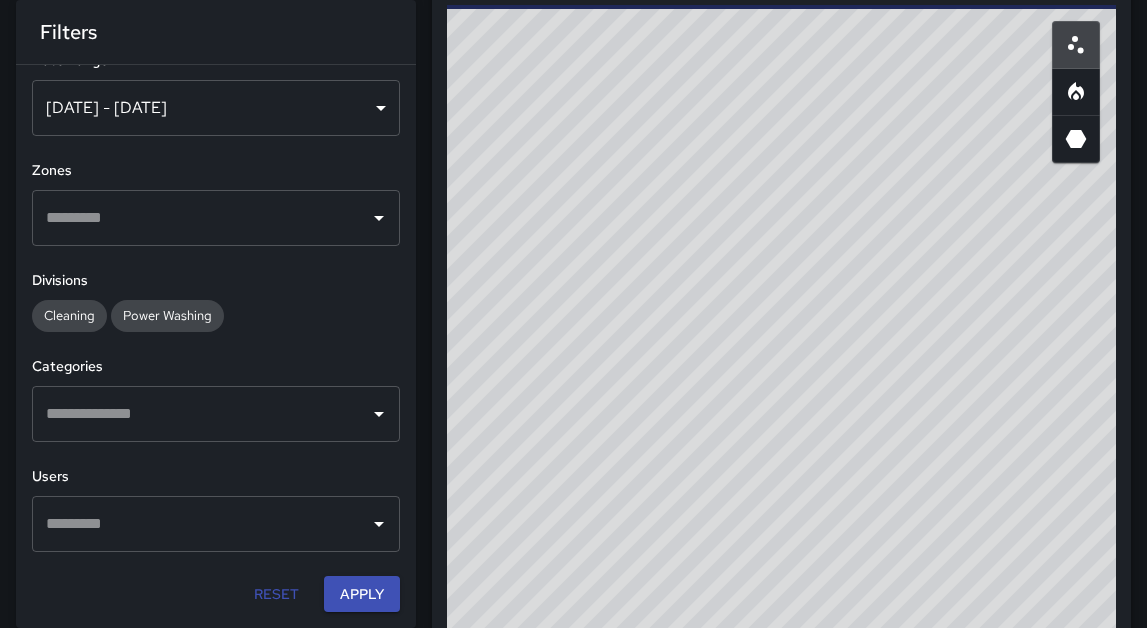 scroll, scrollTop: 366, scrollLeft: 0, axis: vertical 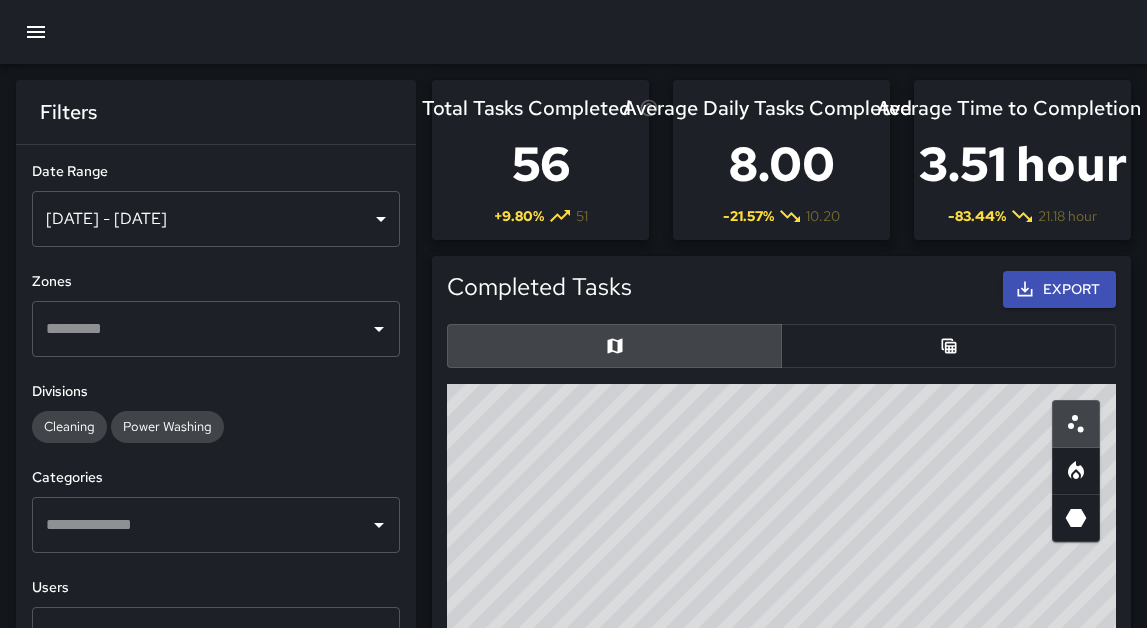 click on "© Mapbox   © OpenStreetMap   Improve this map" at bounding box center [781, 784] 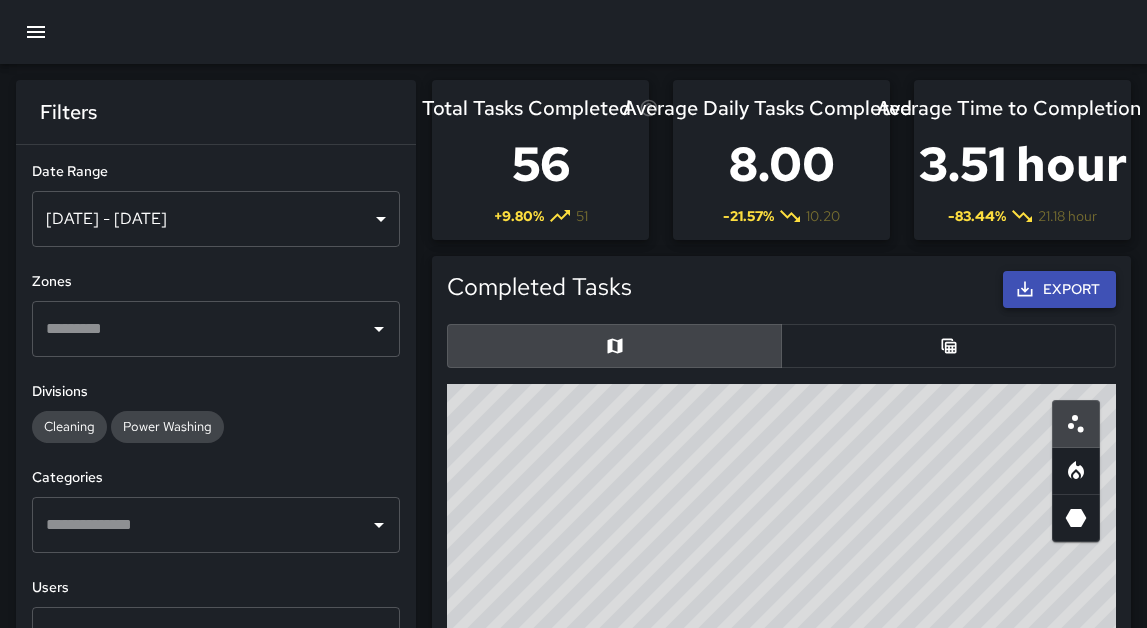 click on "Export" at bounding box center (1059, 289) 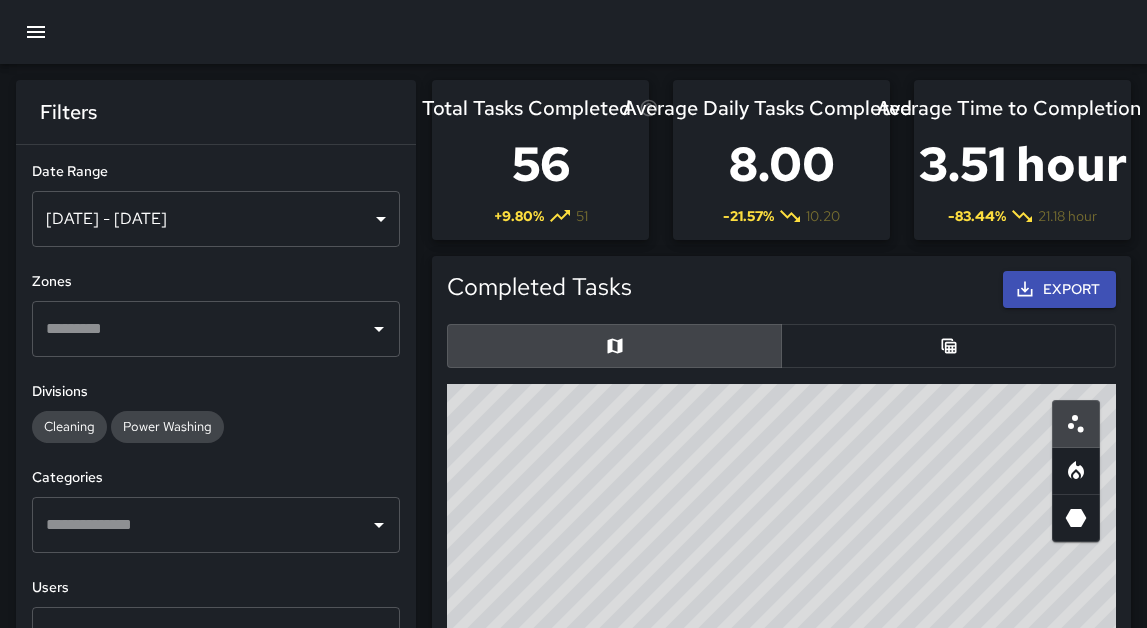 click at bounding box center (948, 346) 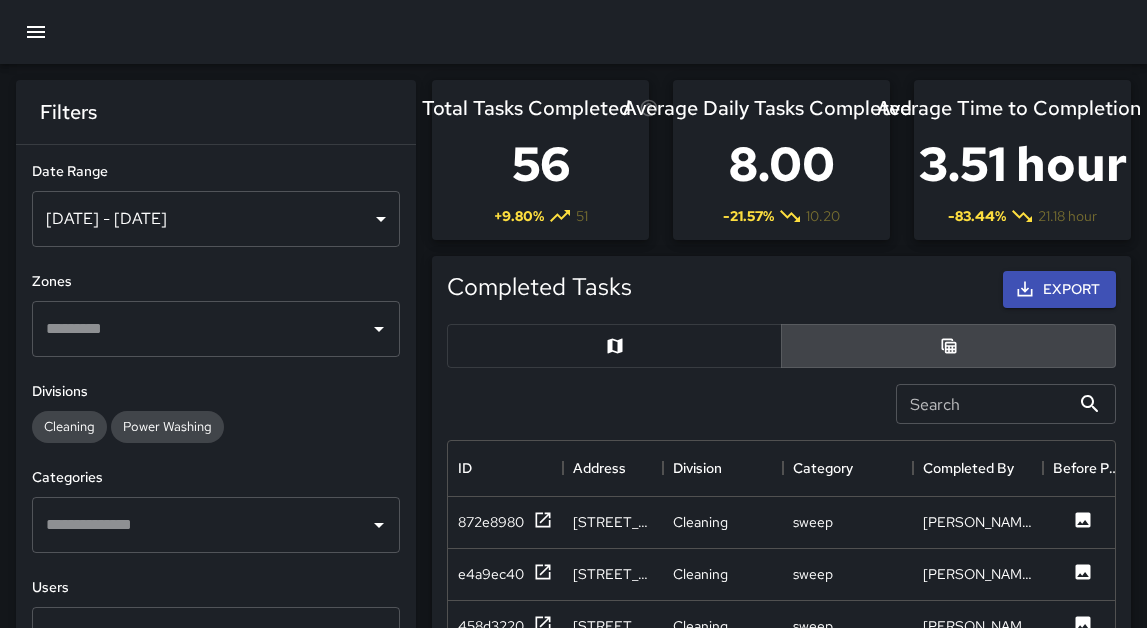 scroll, scrollTop: 745, scrollLeft: 667, axis: both 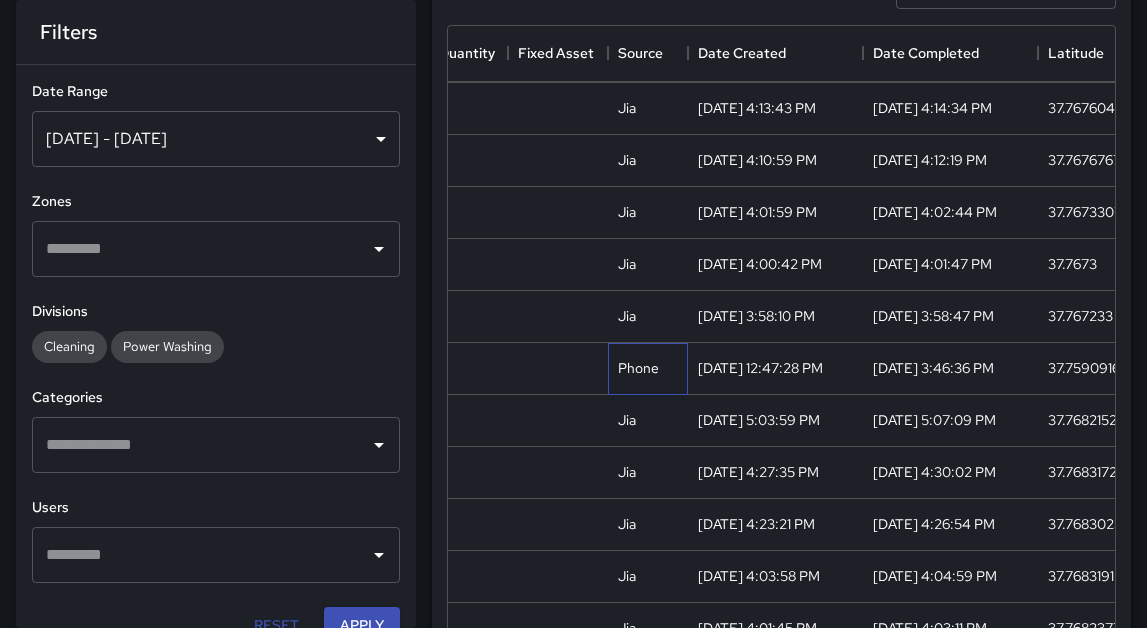 click on "Phone" at bounding box center [648, 369] 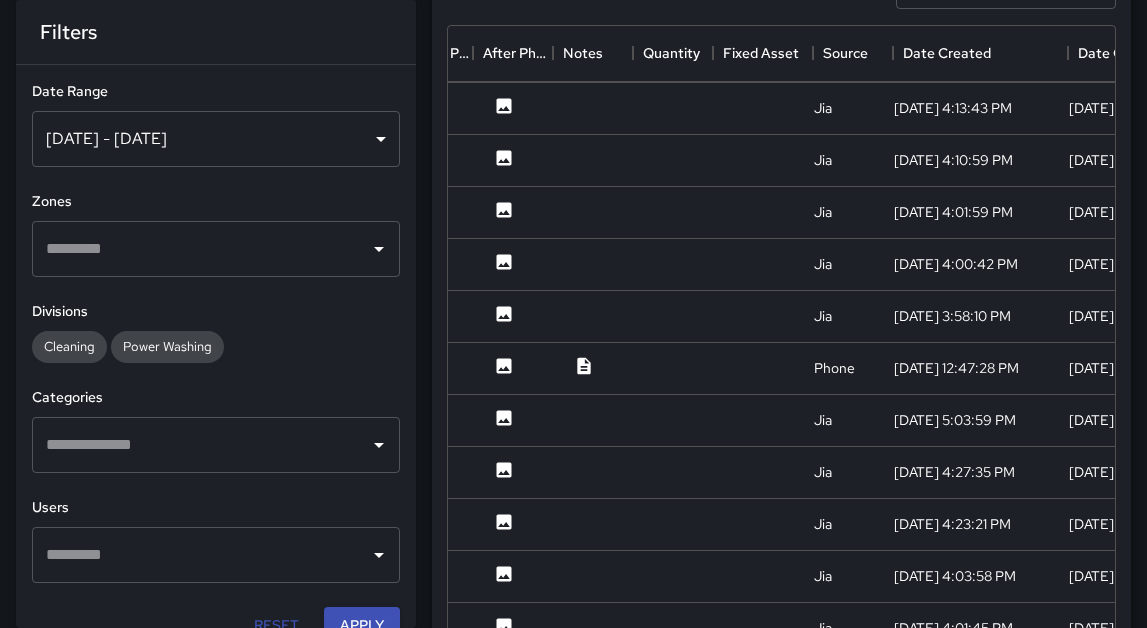 scroll, scrollTop: 2027, scrollLeft: 670, axis: both 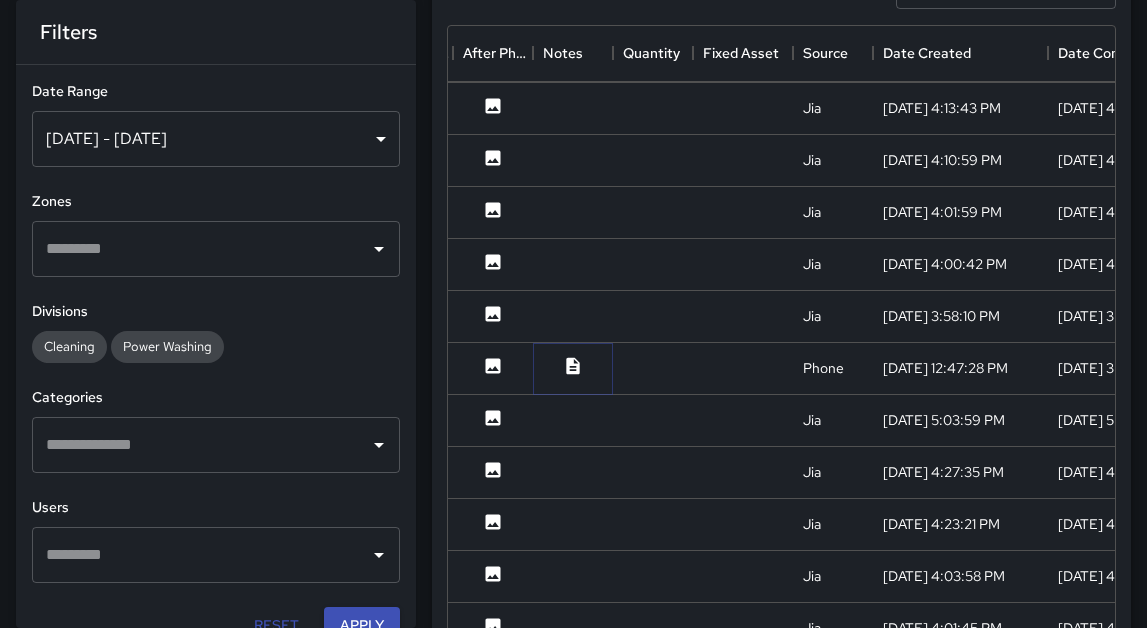 click 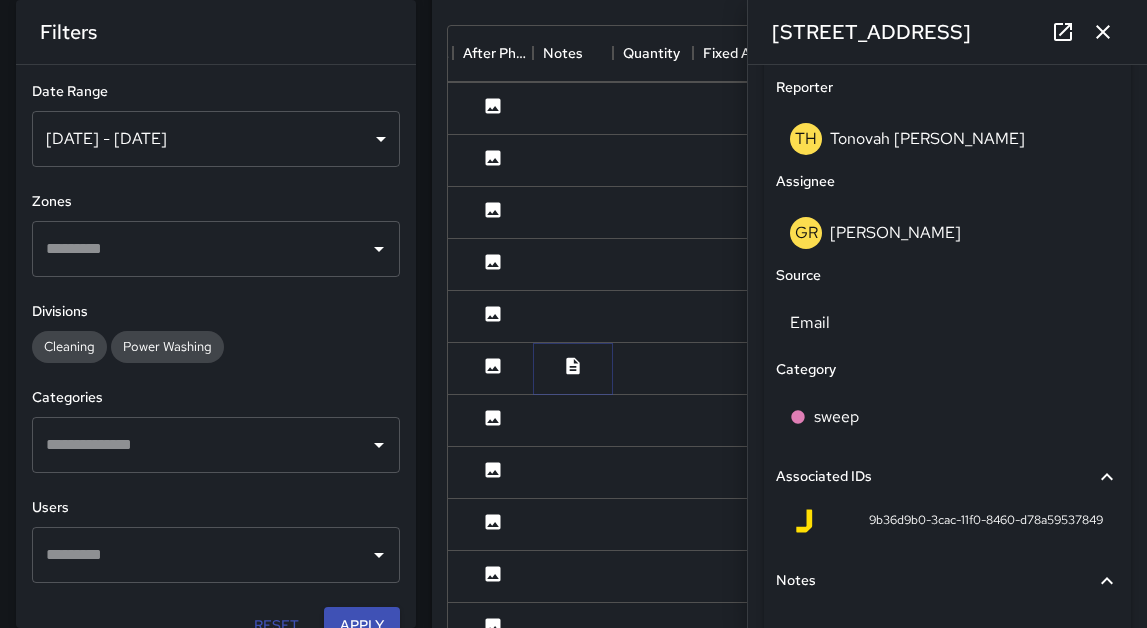 scroll, scrollTop: 1191, scrollLeft: 0, axis: vertical 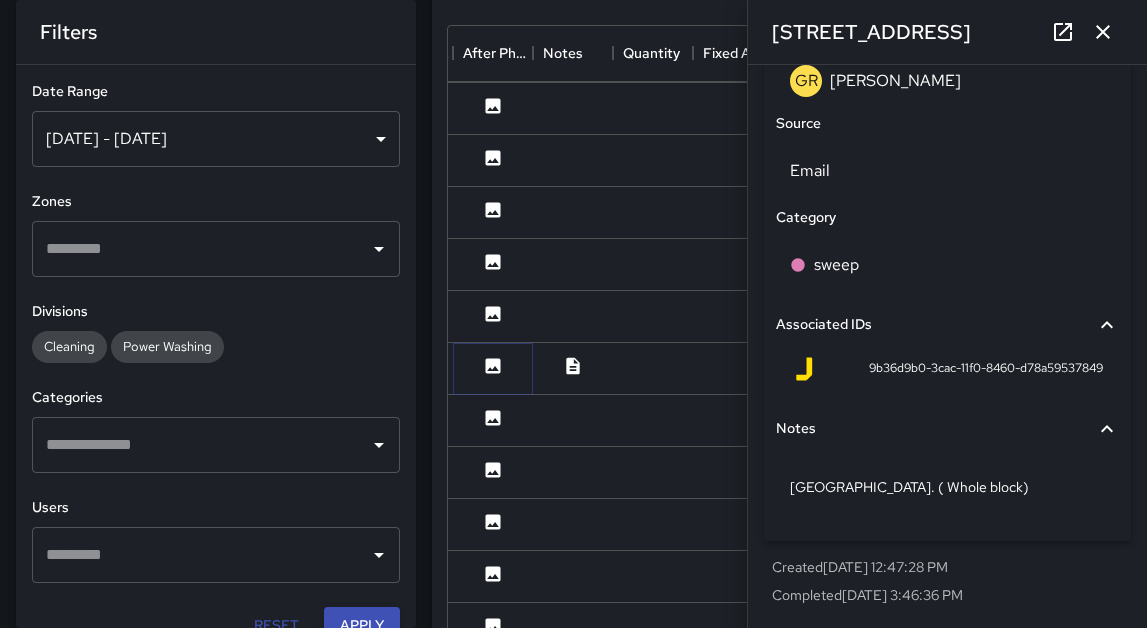 click at bounding box center (493, 368) 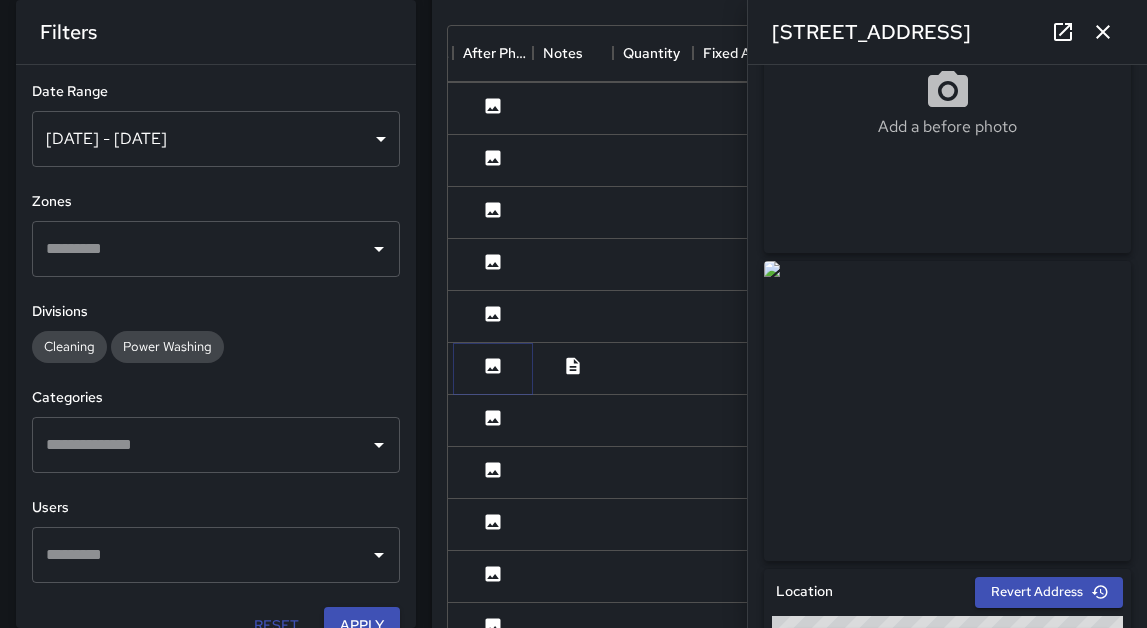 scroll, scrollTop: 131, scrollLeft: 0, axis: vertical 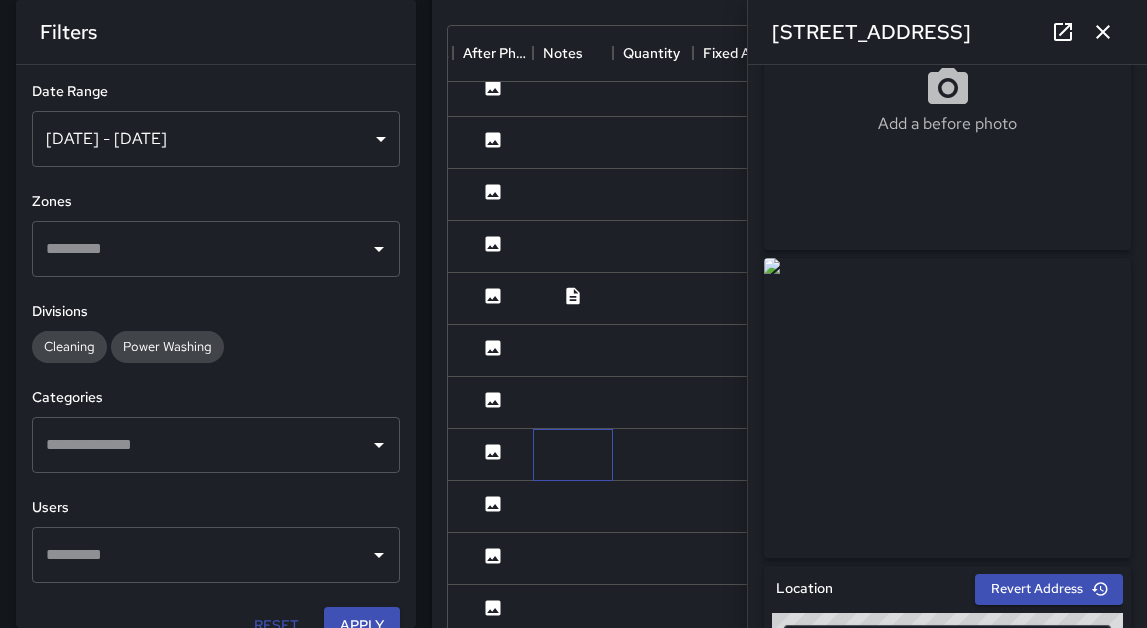 click at bounding box center [573, 455] 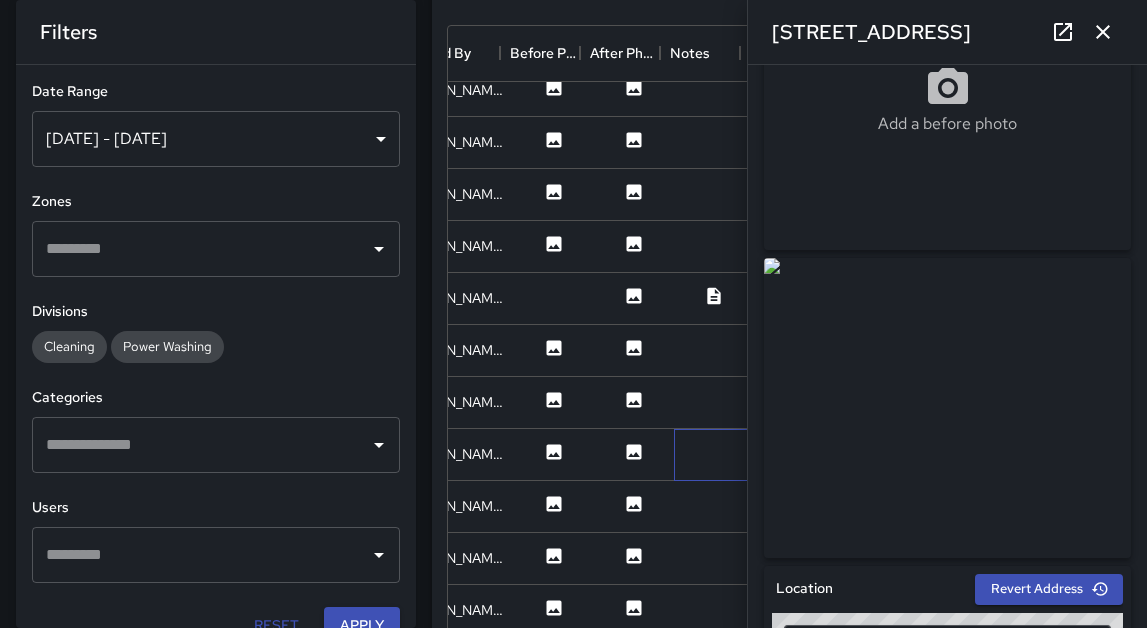 scroll, scrollTop: 2097, scrollLeft: 502, axis: both 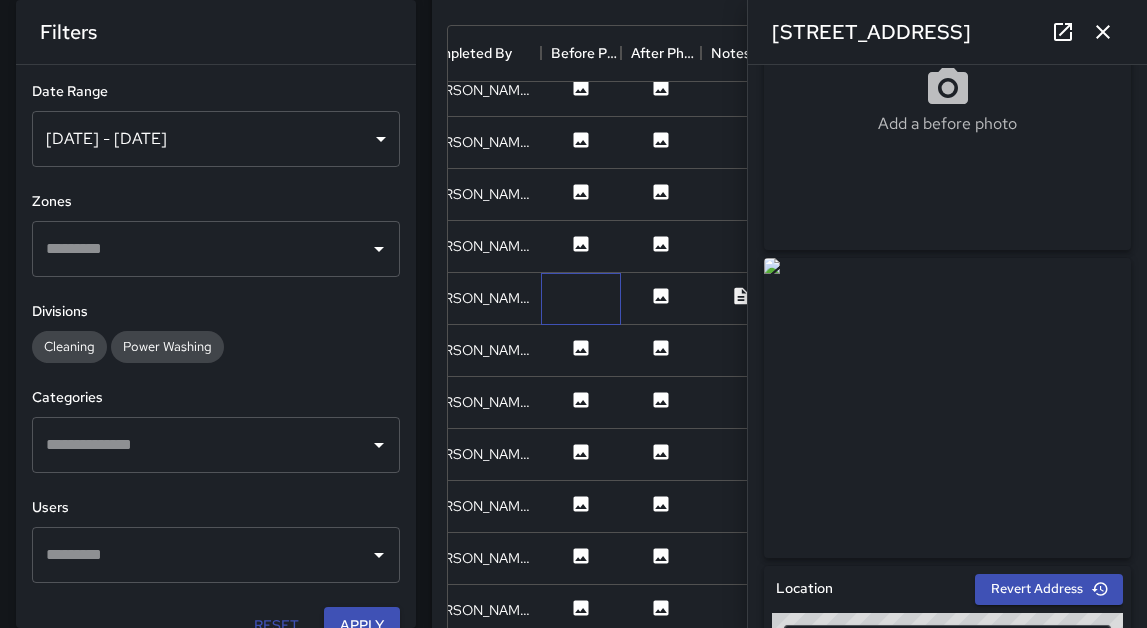 click at bounding box center [581, 299] 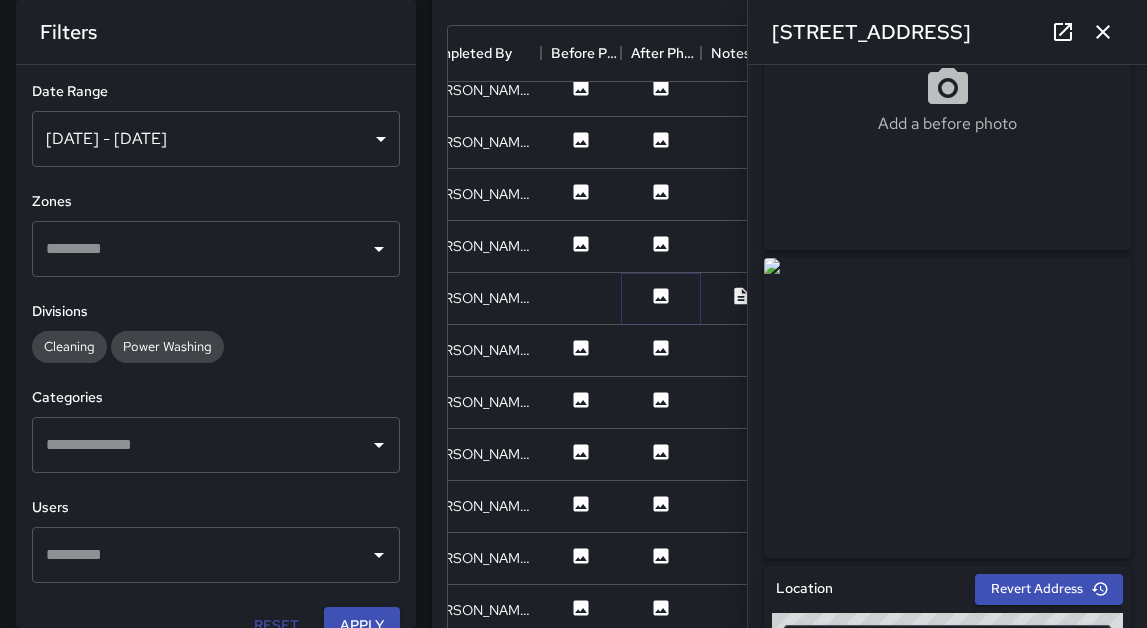 click 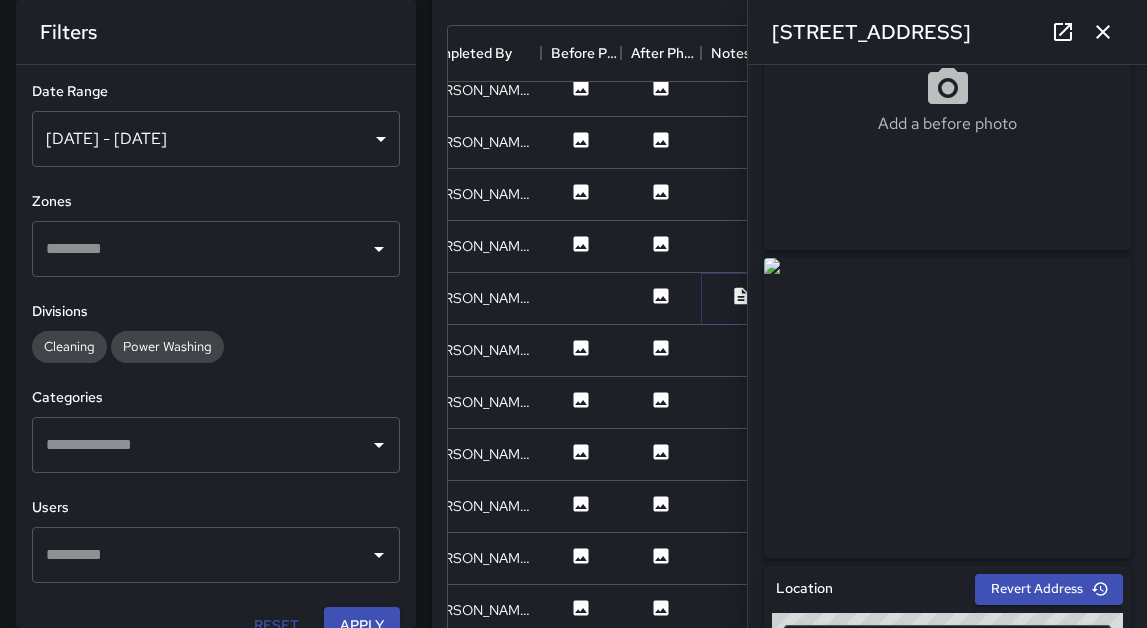 click 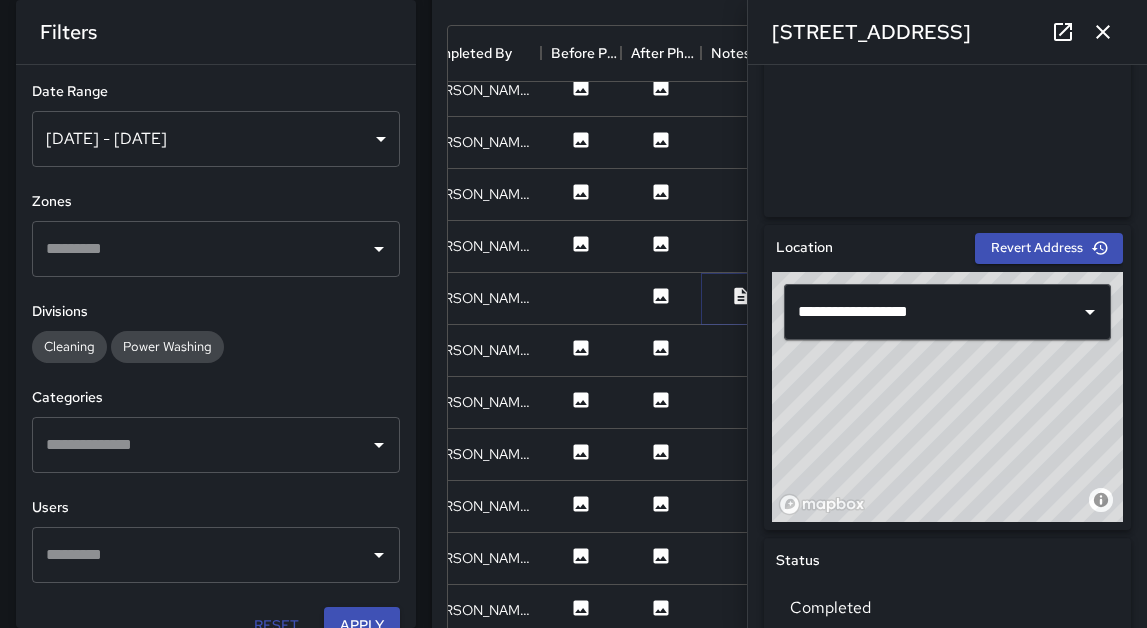 scroll, scrollTop: 522, scrollLeft: 0, axis: vertical 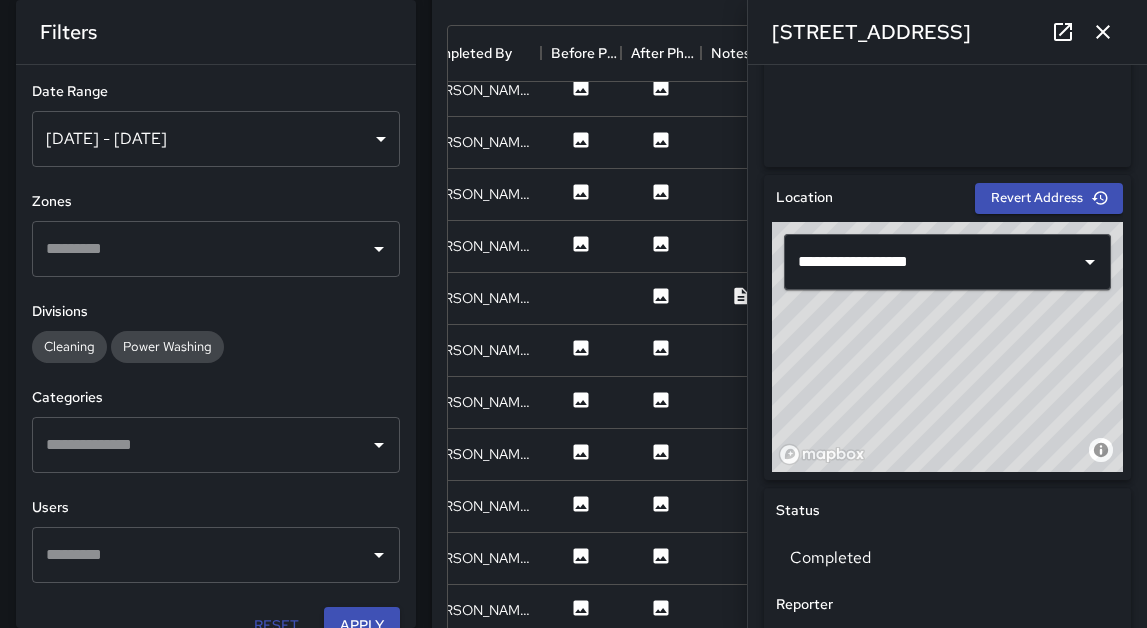 click 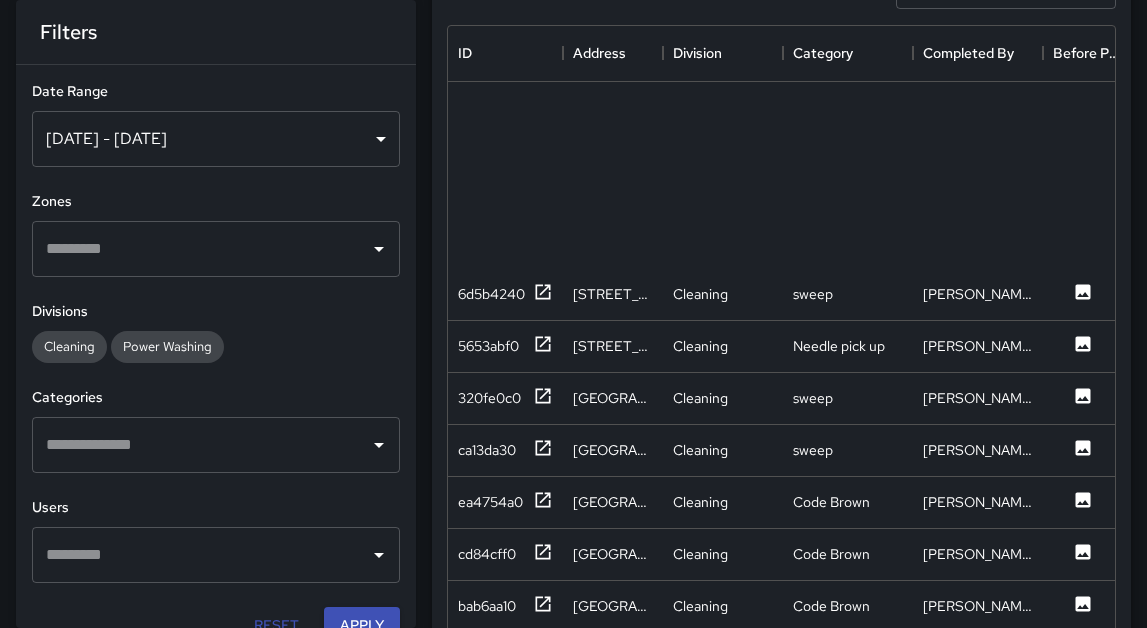 scroll, scrollTop: 0, scrollLeft: 0, axis: both 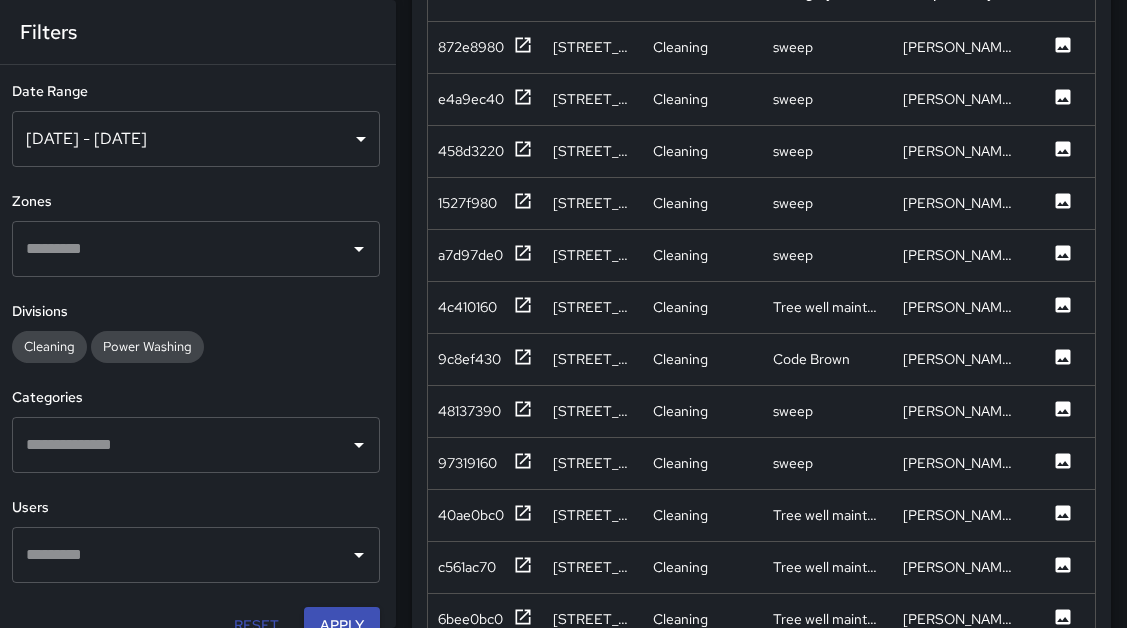 click on "[DATE] - [DATE]" at bounding box center (196, 139) 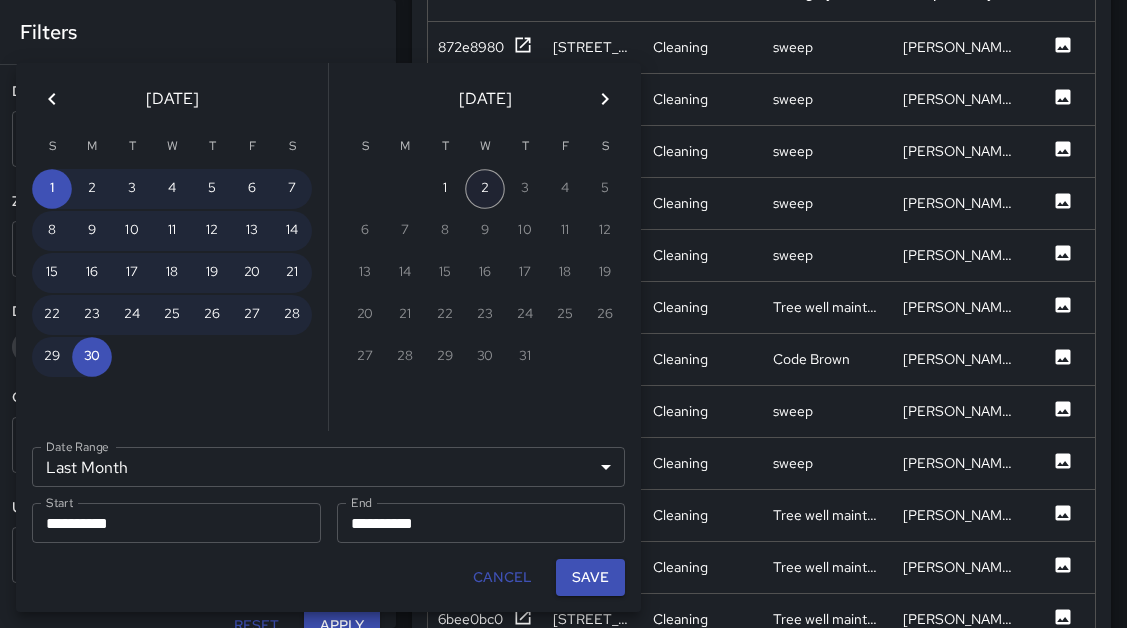 click on "2" at bounding box center [485, 189] 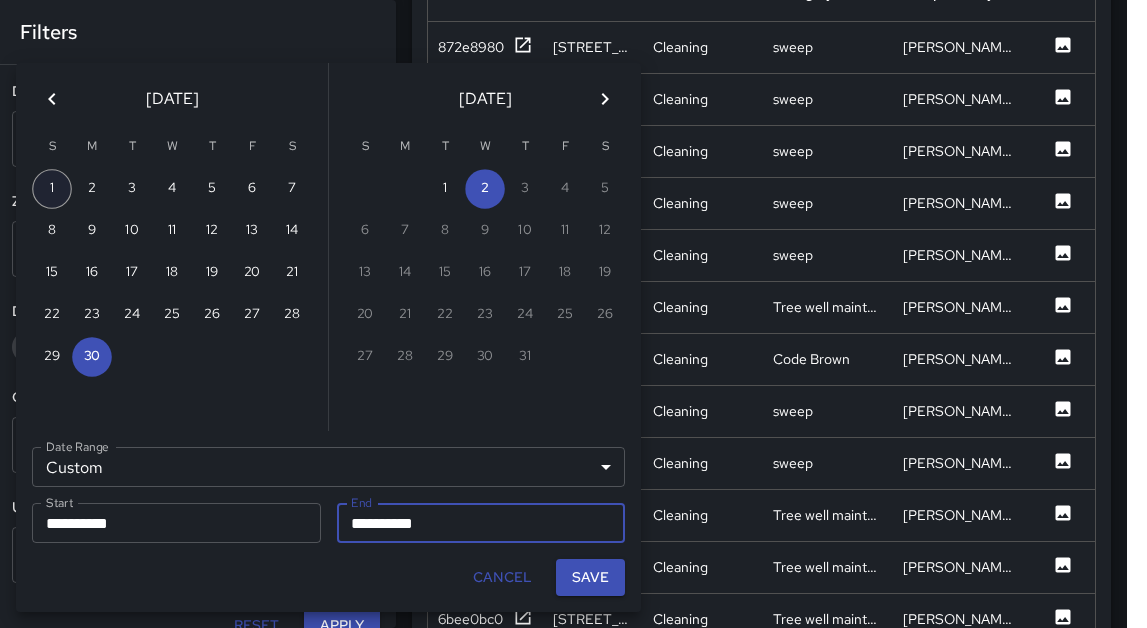 click on "1" at bounding box center [52, 189] 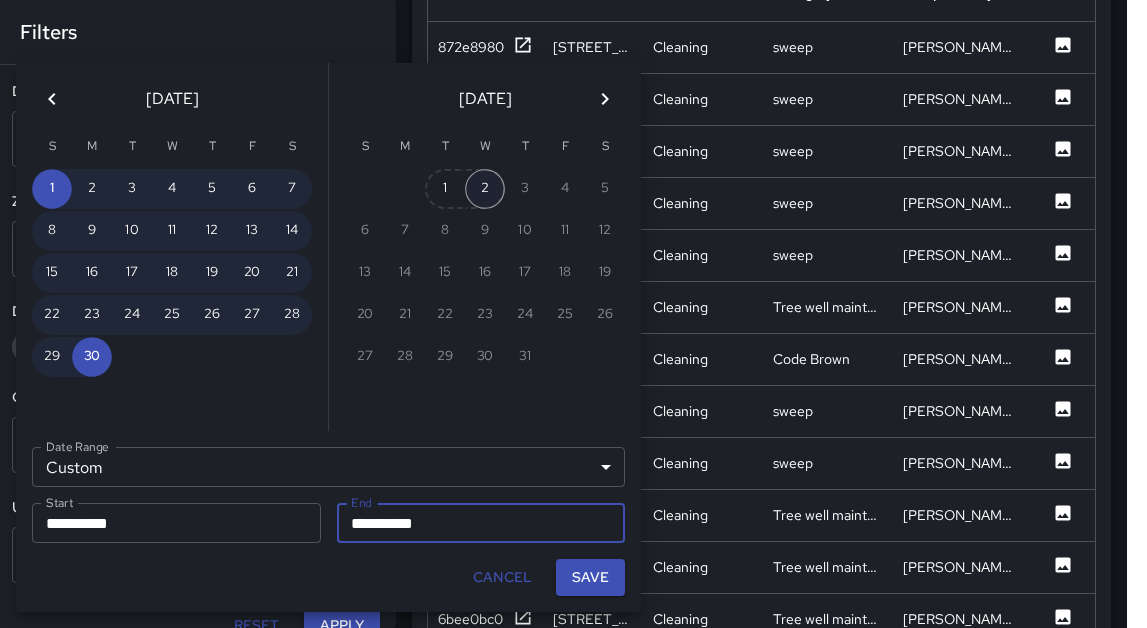 click on "2" at bounding box center [485, 189] 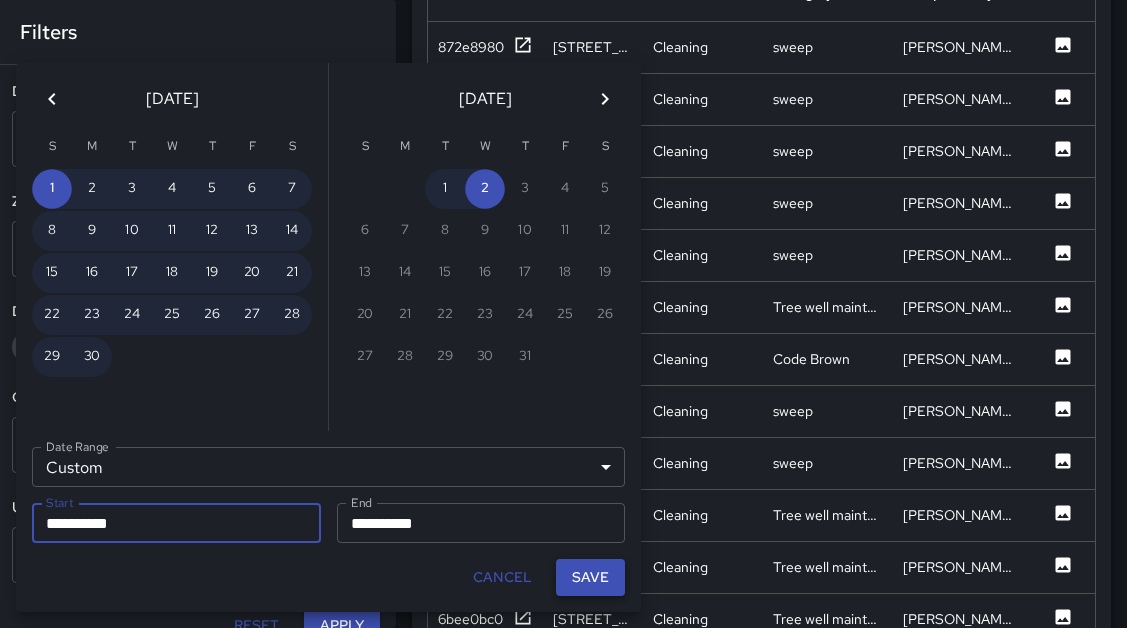 click on "Save" at bounding box center [590, 577] 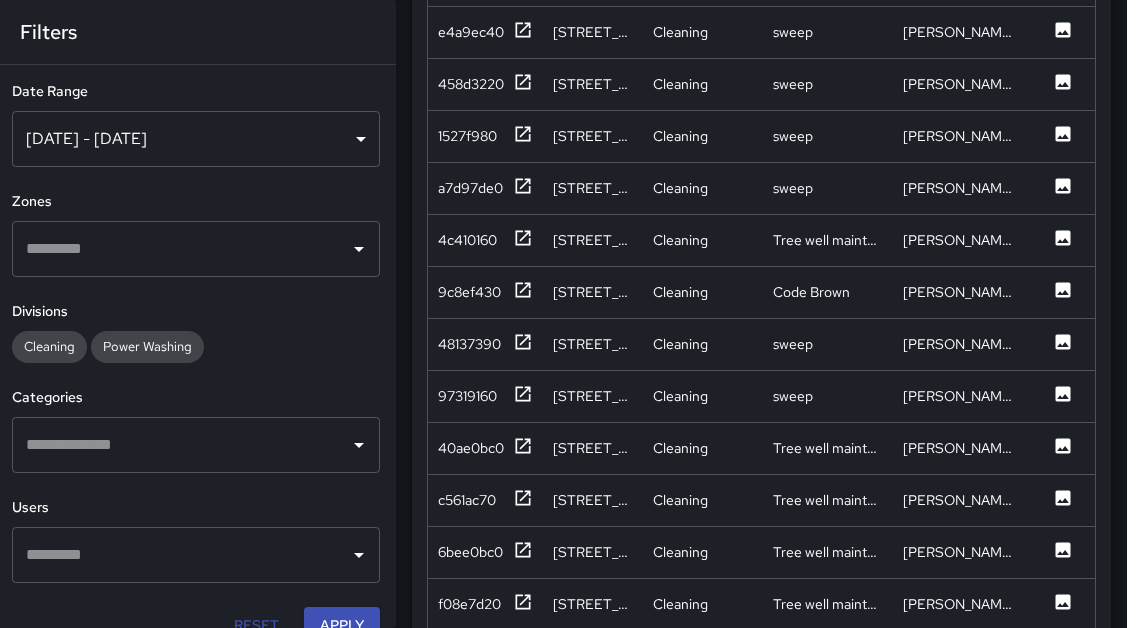 scroll, scrollTop: 560, scrollLeft: 20, axis: both 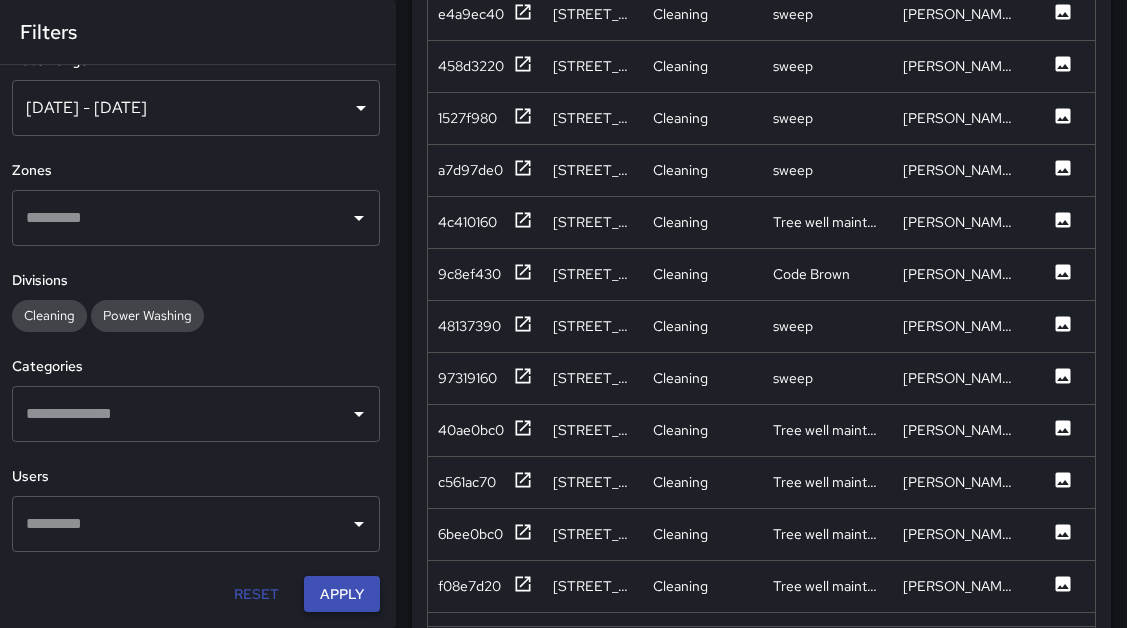 click on "Apply" at bounding box center [342, 594] 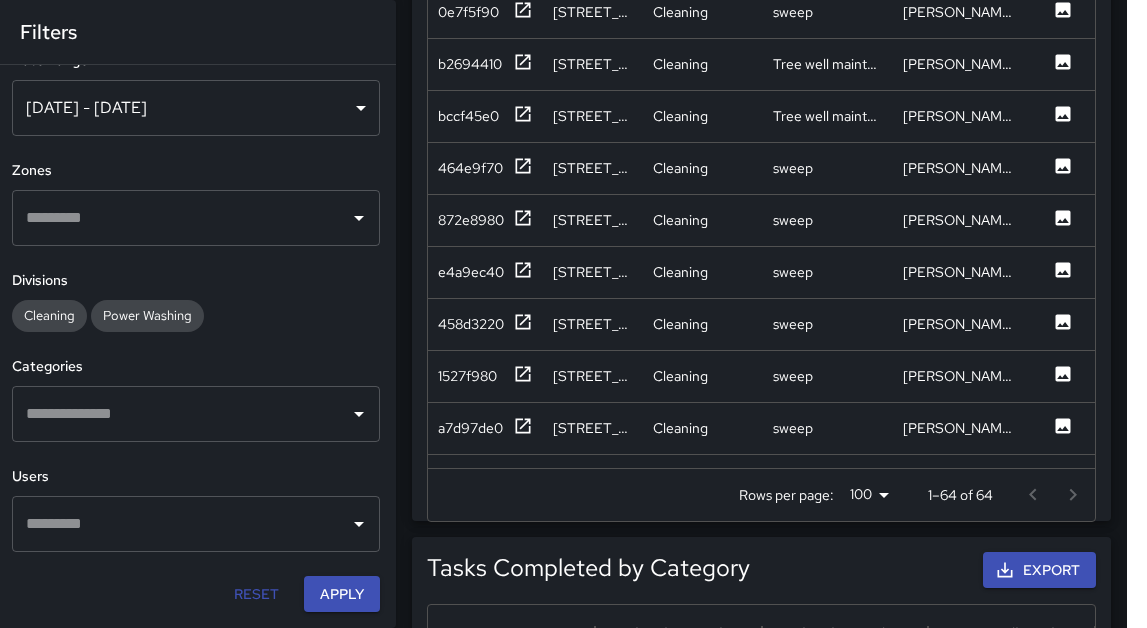 scroll, scrollTop: 726, scrollLeft: 20, axis: both 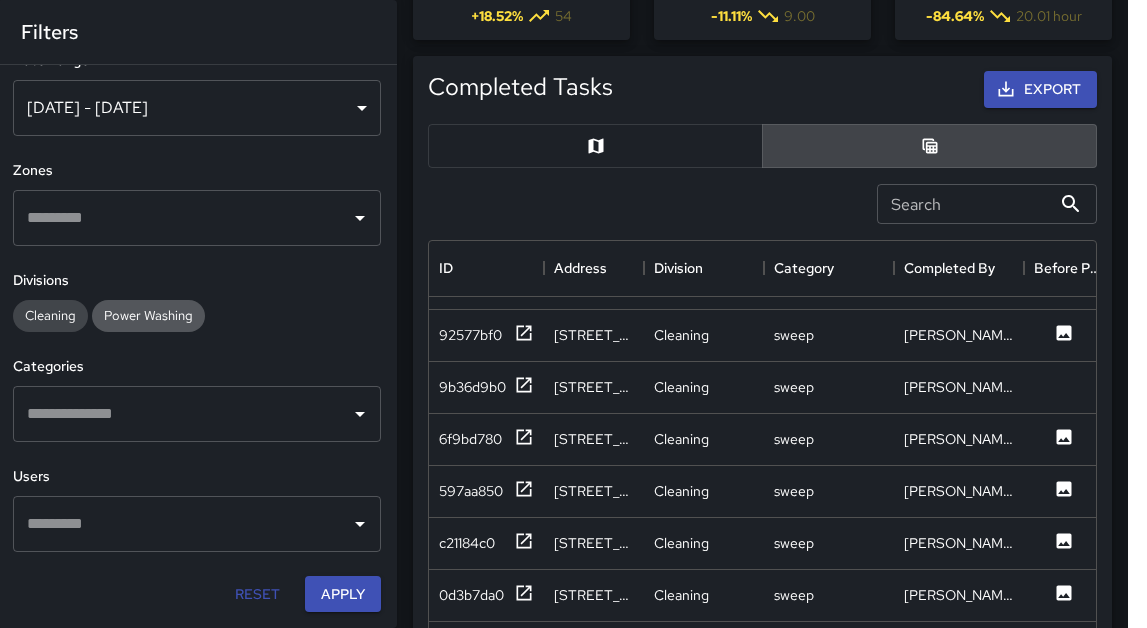 click on "Power Washing" at bounding box center [148, 315] 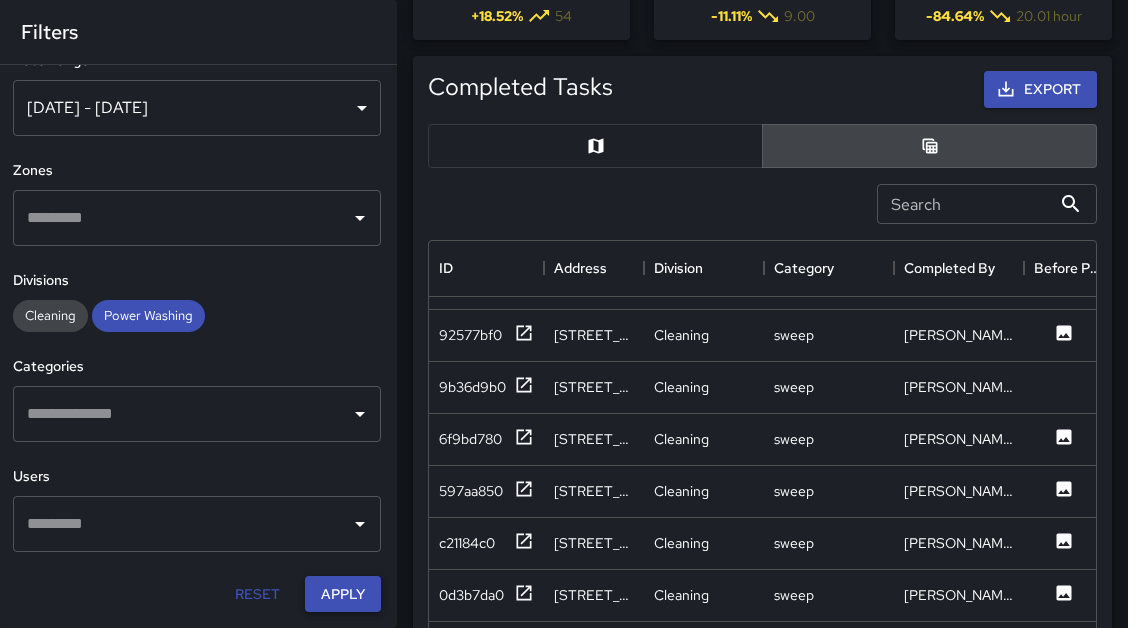 click on "Apply" at bounding box center (343, 594) 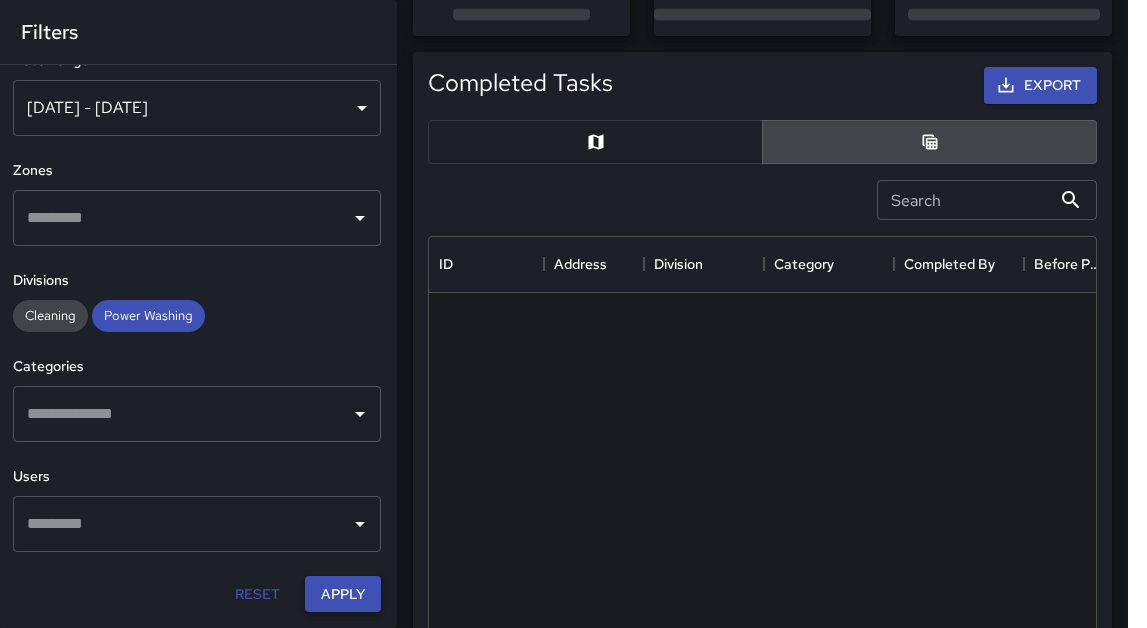 scroll, scrollTop: 0, scrollLeft: 0, axis: both 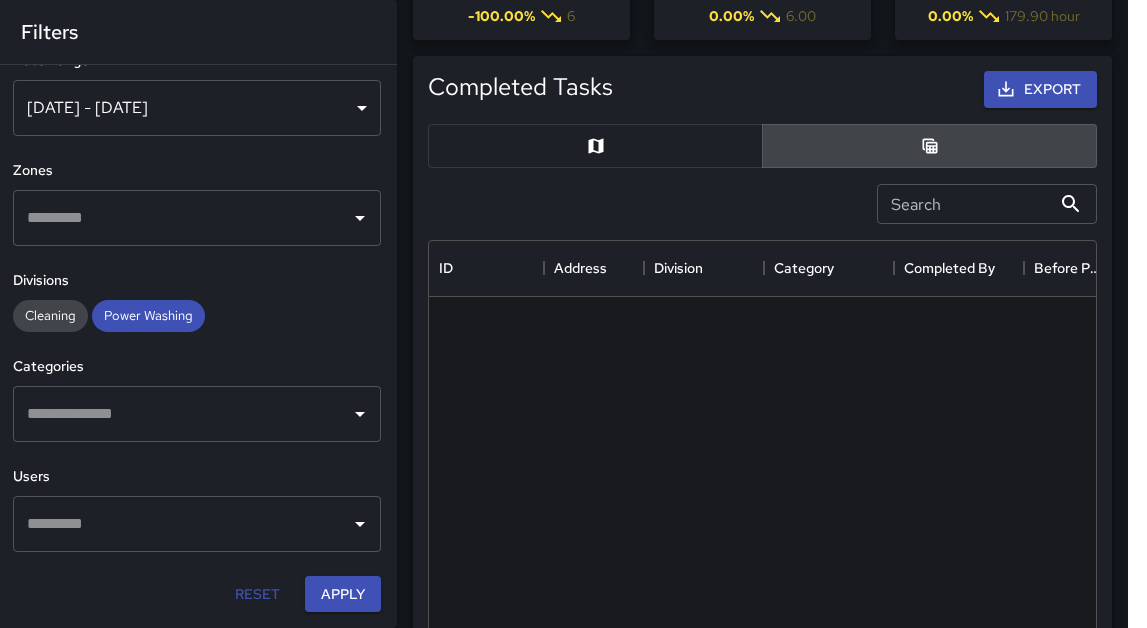 click at bounding box center (595, 146) 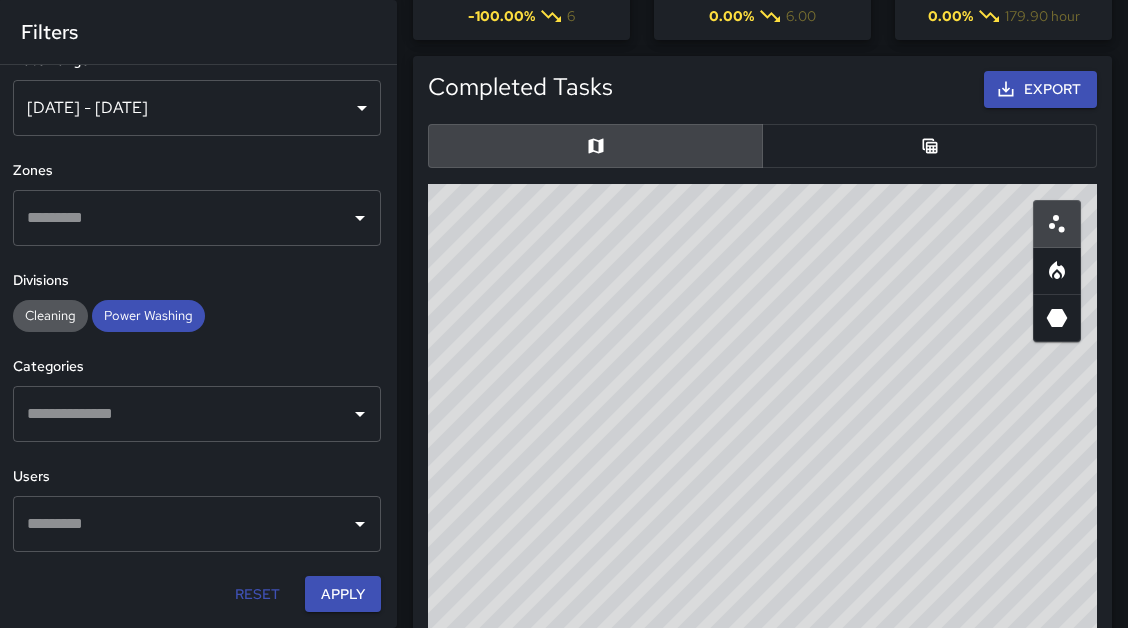 click on "Cleaning" at bounding box center [50, 316] 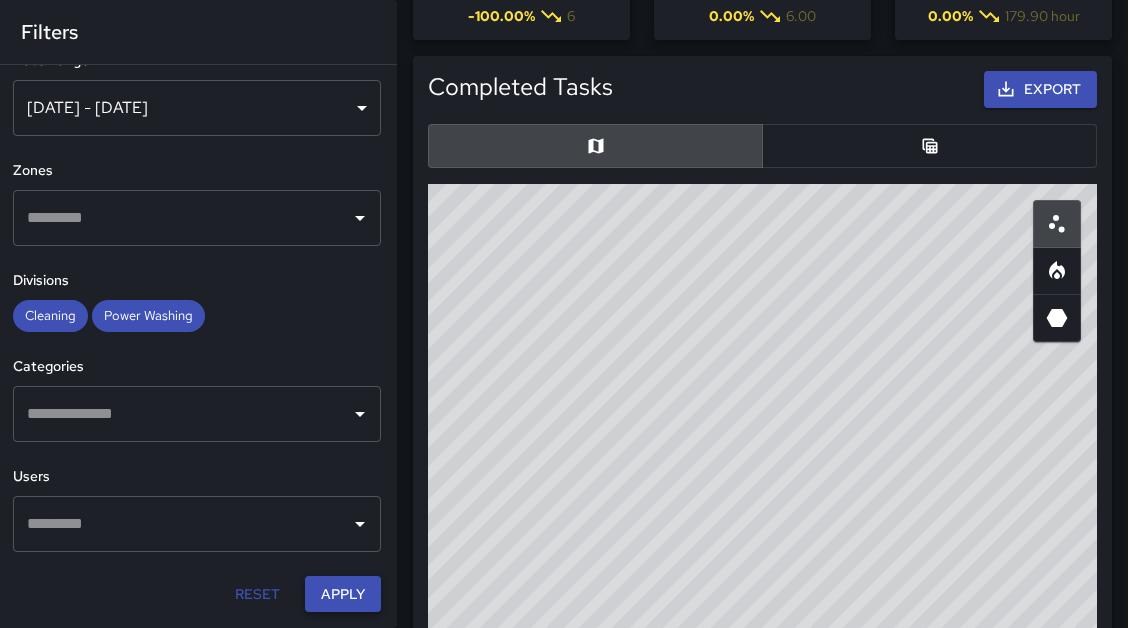 click on "Apply" at bounding box center [343, 594] 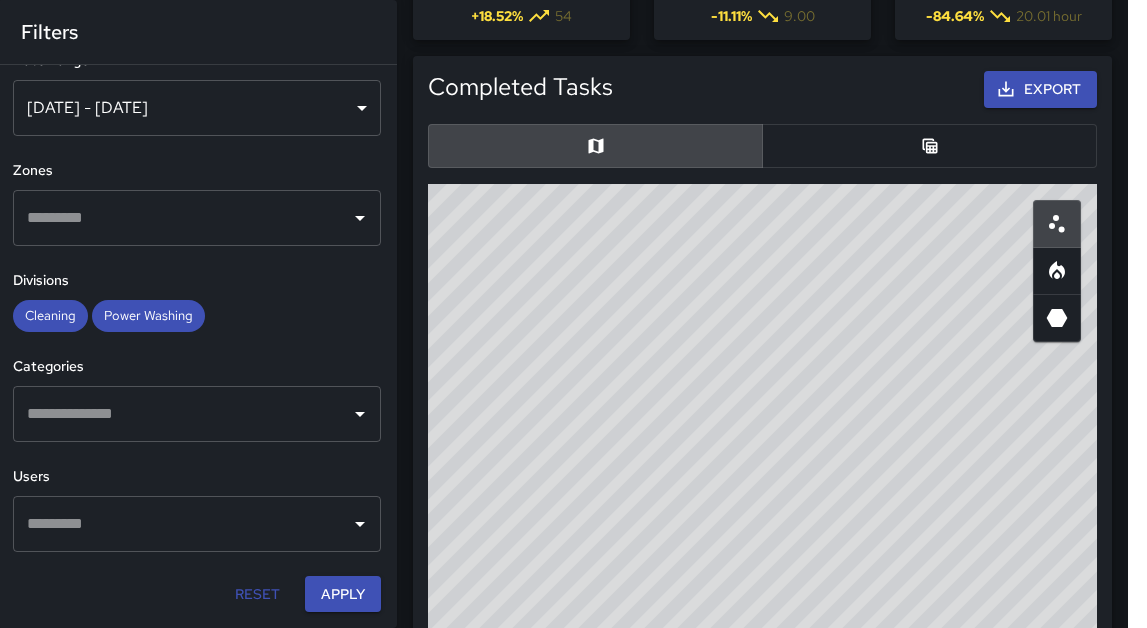 click at bounding box center (929, 146) 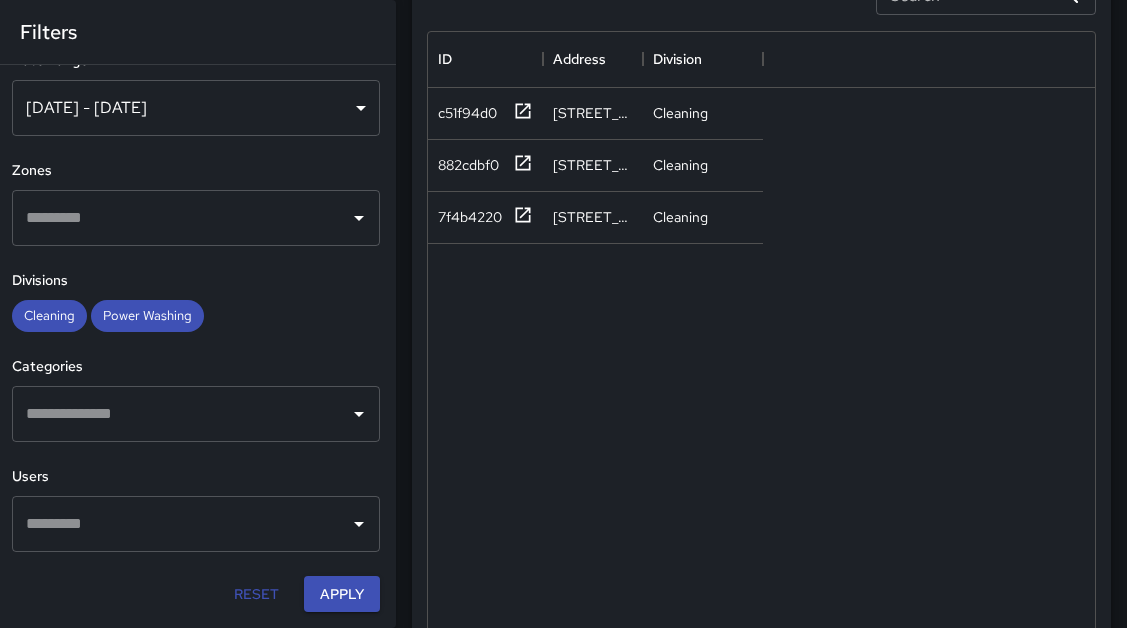 scroll, scrollTop: 409, scrollLeft: 0, axis: vertical 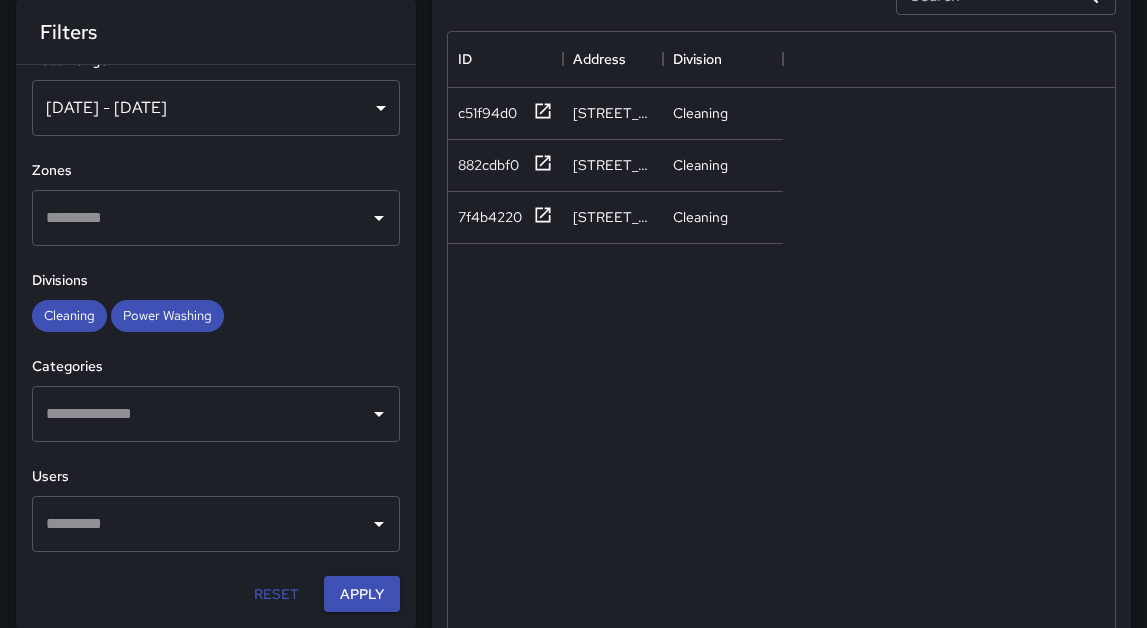 click on "[DATE] - [DATE]" at bounding box center [216, 108] 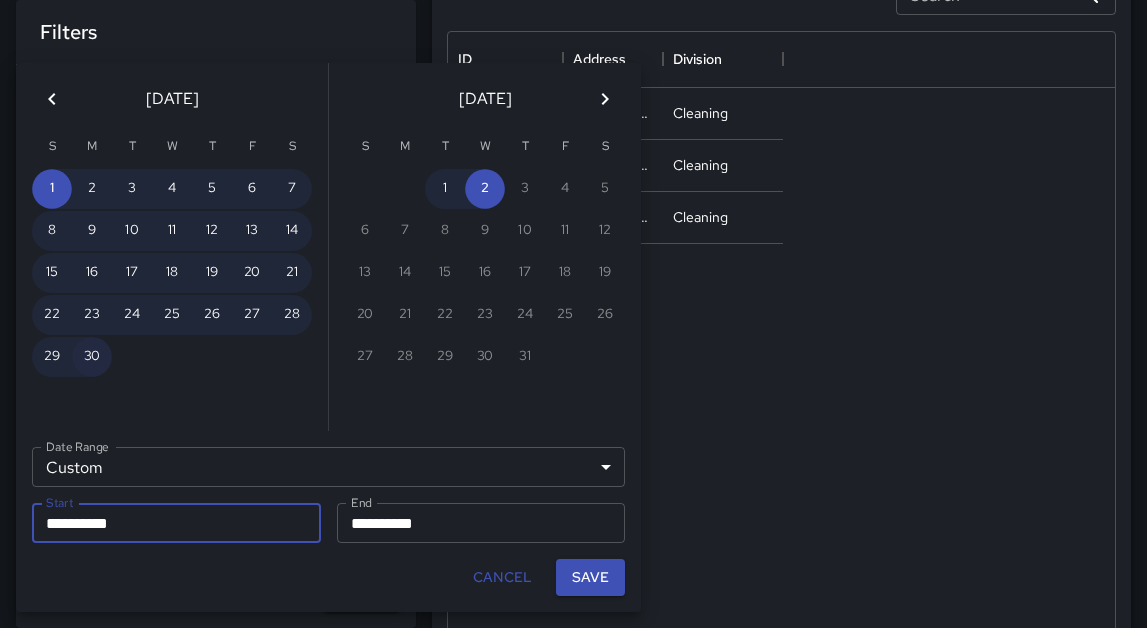 click on "30" at bounding box center (92, 357) 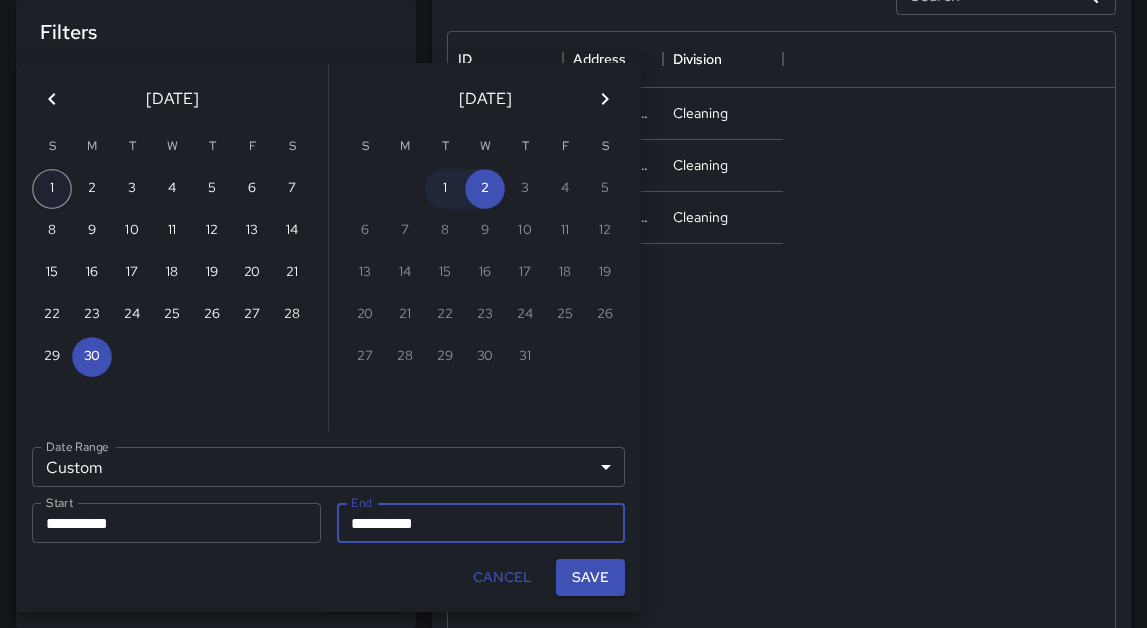 click on "1" at bounding box center [52, 189] 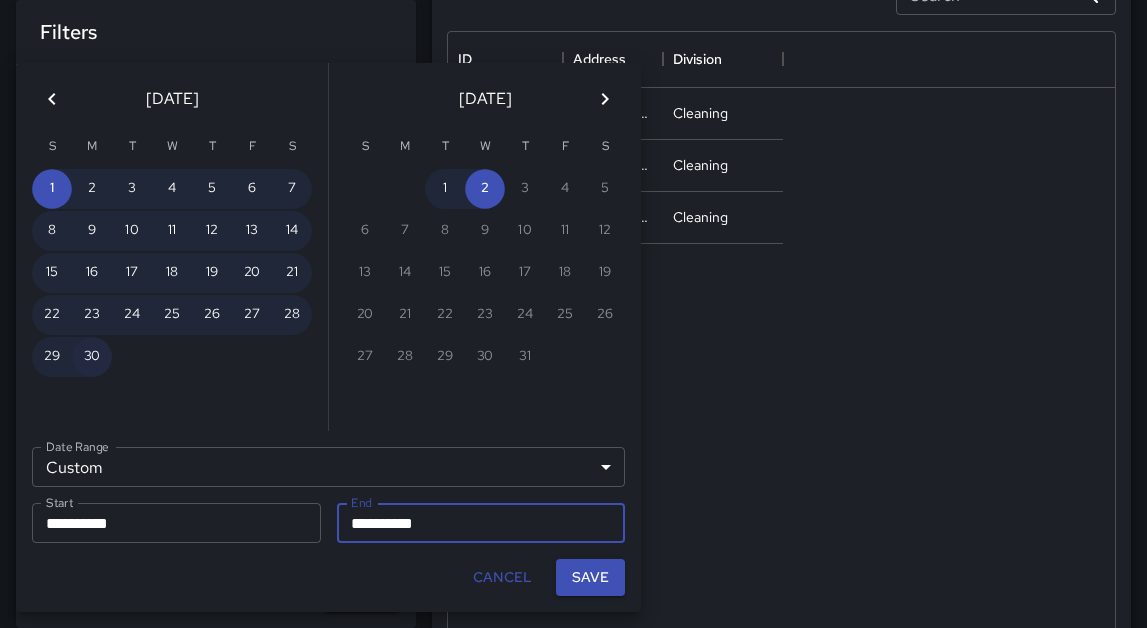 click on "30" at bounding box center (92, 357) 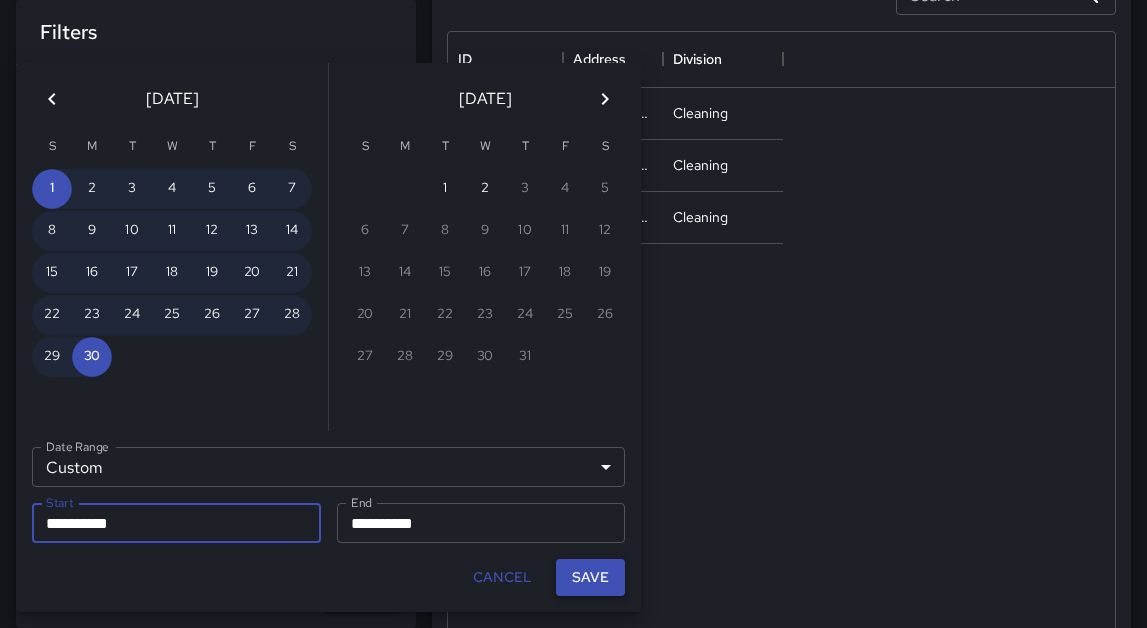 click on "Save" at bounding box center (590, 577) 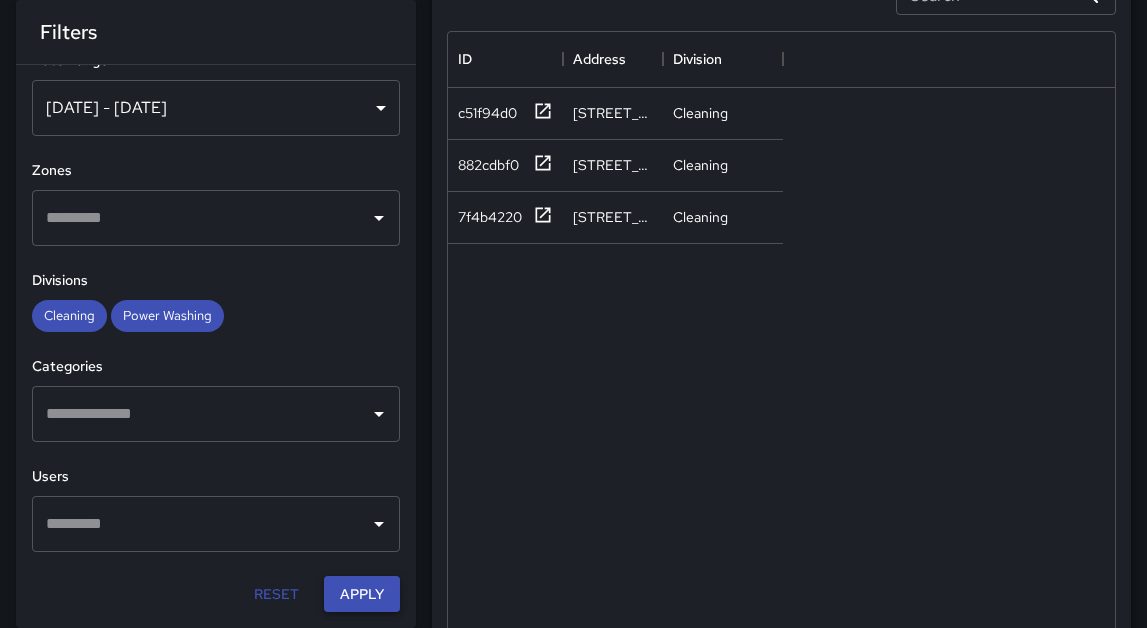 click on "Apply" at bounding box center (362, 594) 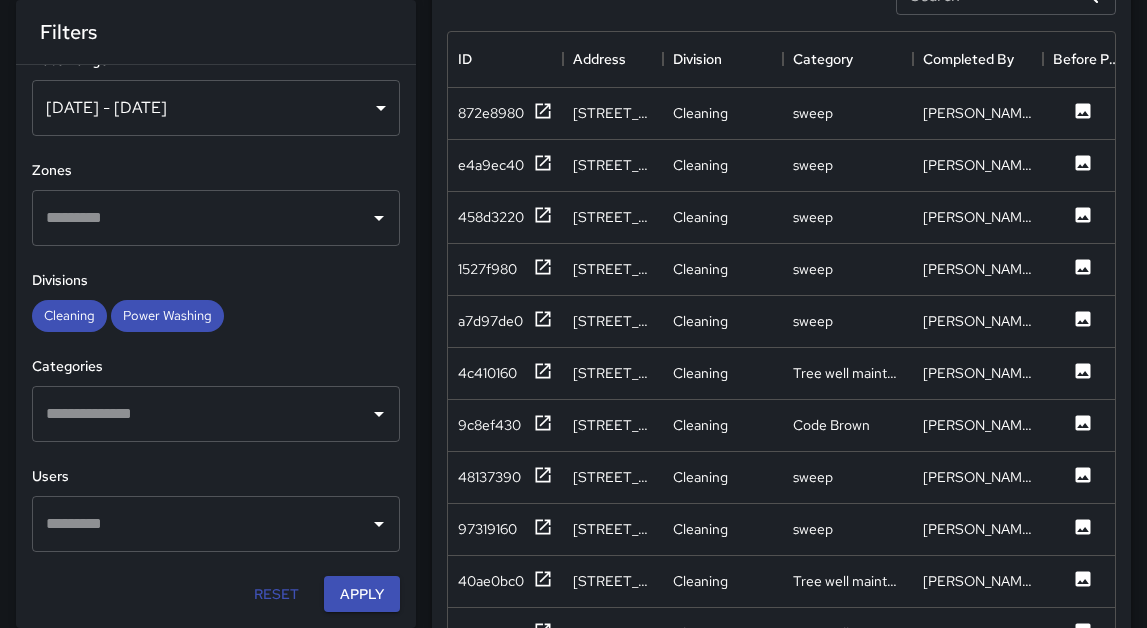 scroll, scrollTop: 0, scrollLeft: 0, axis: both 